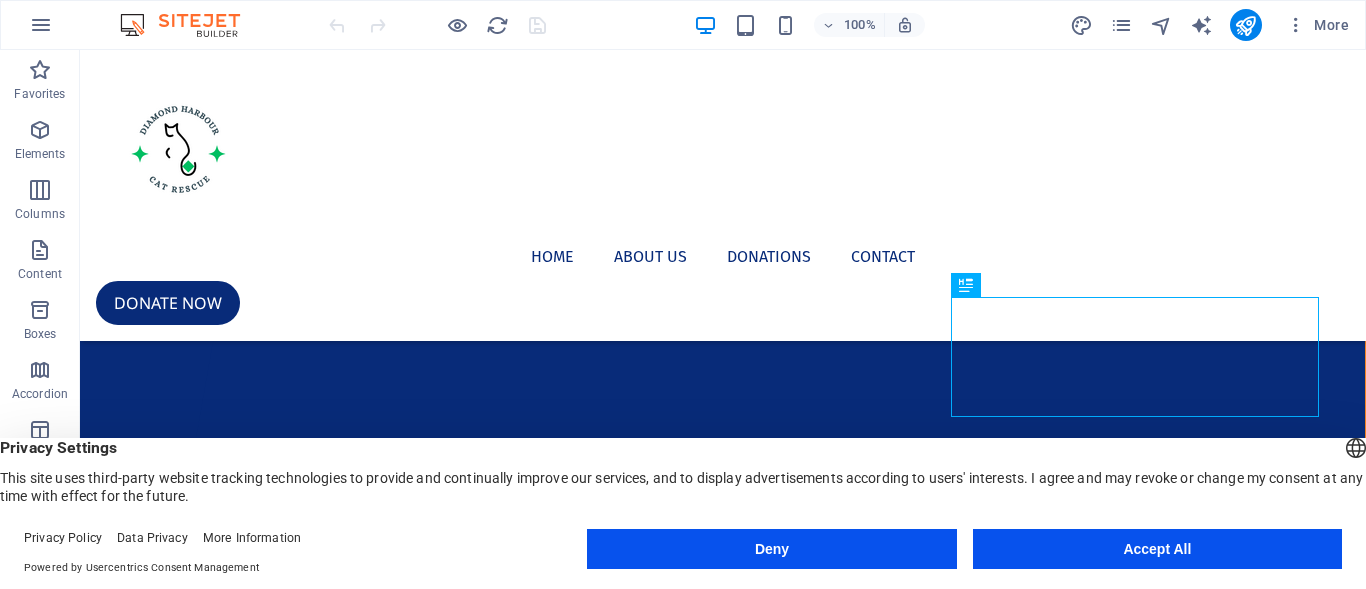 scroll, scrollTop: 0, scrollLeft: 0, axis: both 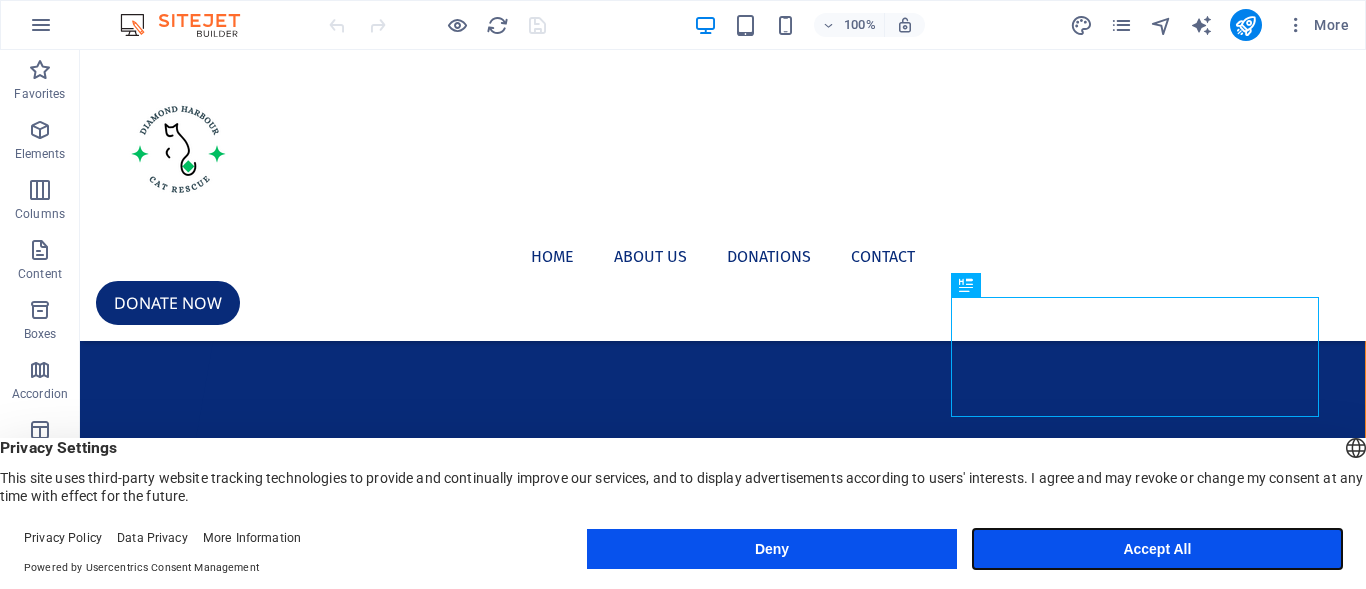 click on "Accept All" at bounding box center (1157, 549) 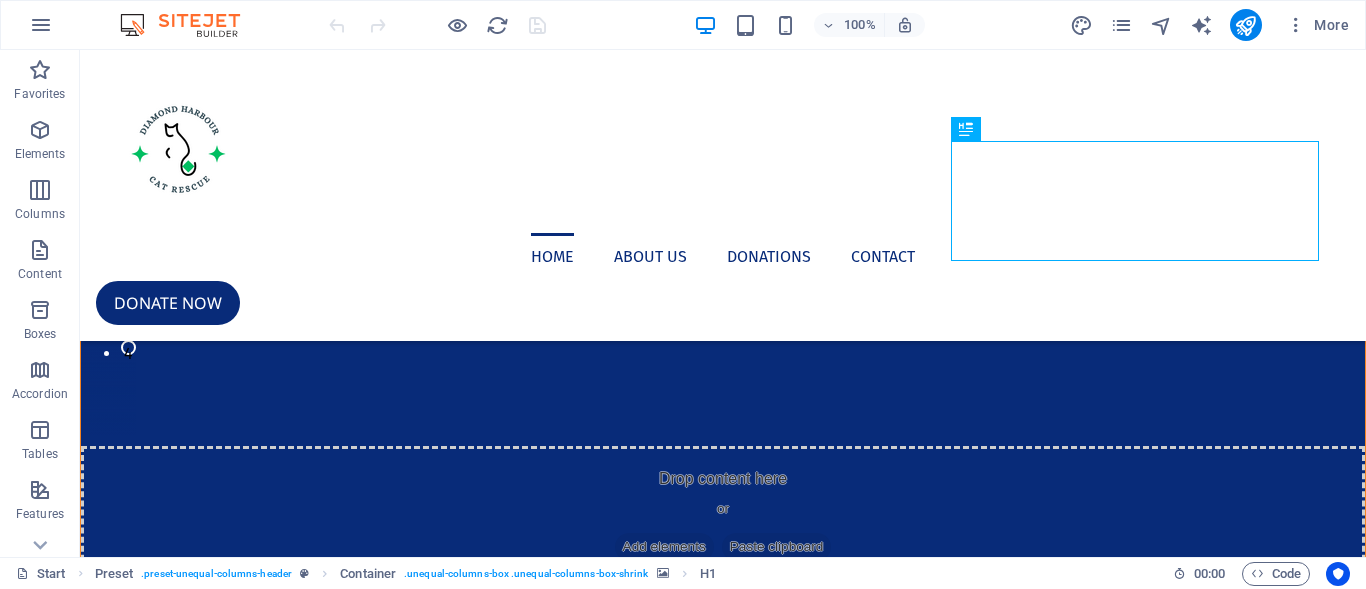 scroll, scrollTop: 123, scrollLeft: 0, axis: vertical 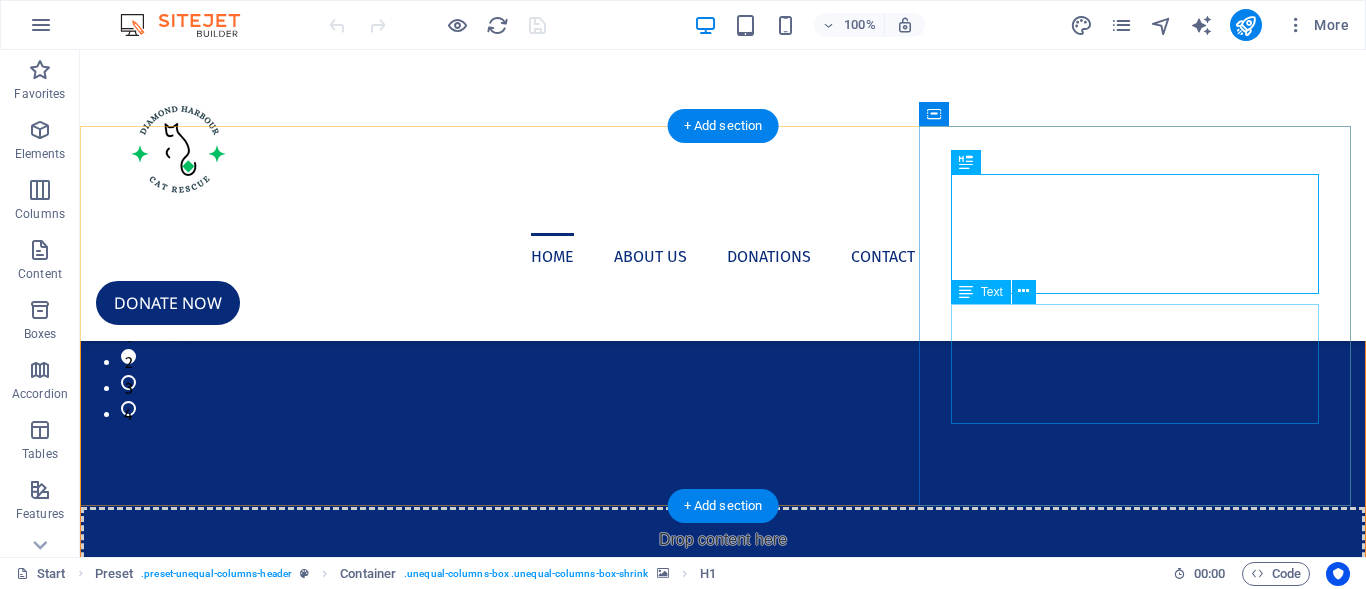click on "Together we are making a difference. Together we identify, capture and foster. Together we de-sex, microchip and treat. Together we find Forecver homes. No kill Policy, volunteer charity." at bounding box center [723, 1192] 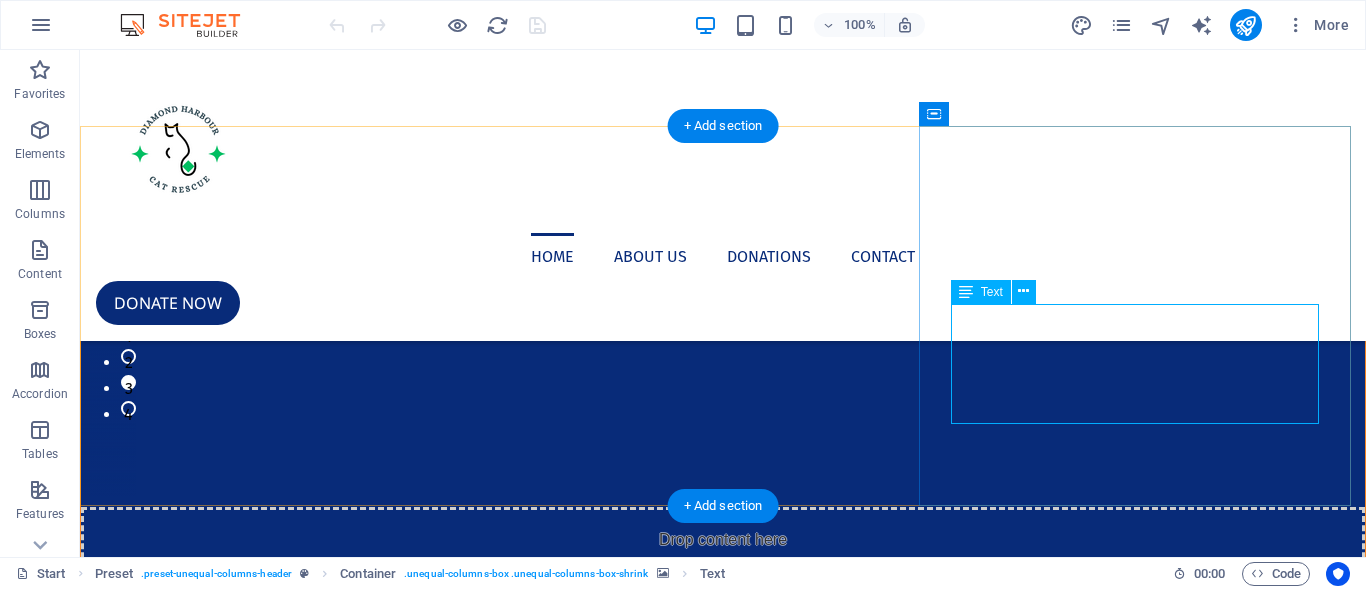 click on "Together we are making a difference. Together we identify, capture and foster. Together we de-sex, microchip and treat. Together we find Forecver homes. No kill Policy, volunteer charity." at bounding box center [723, 1192] 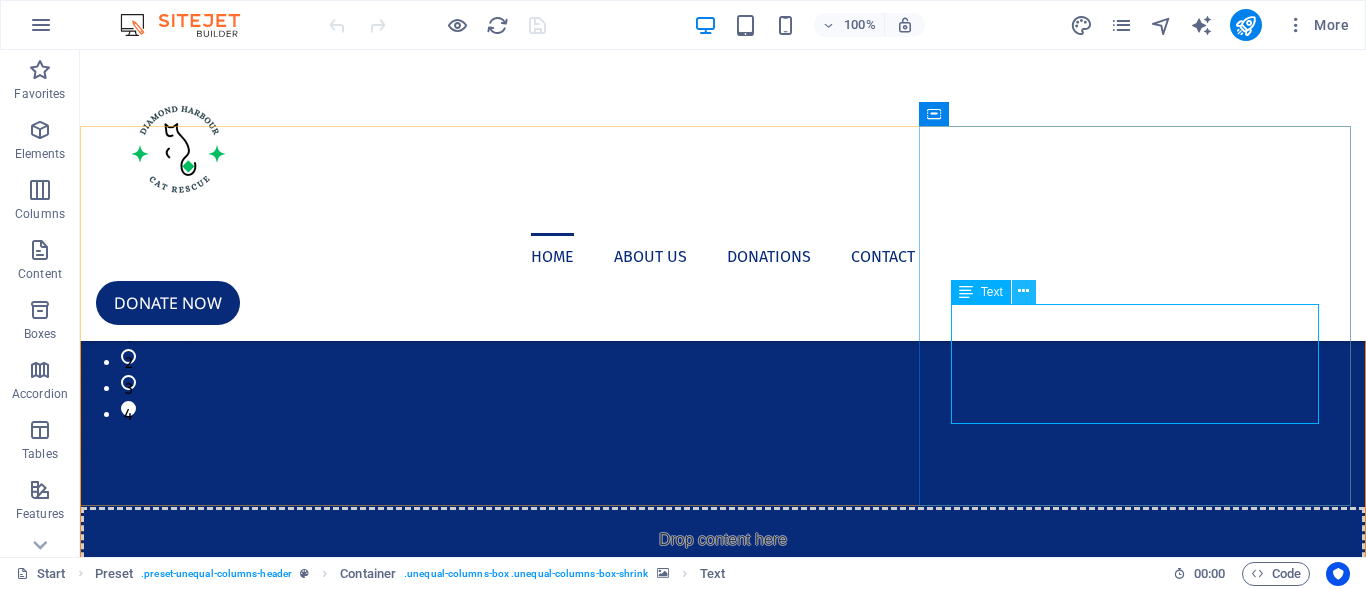 click at bounding box center [1023, 291] 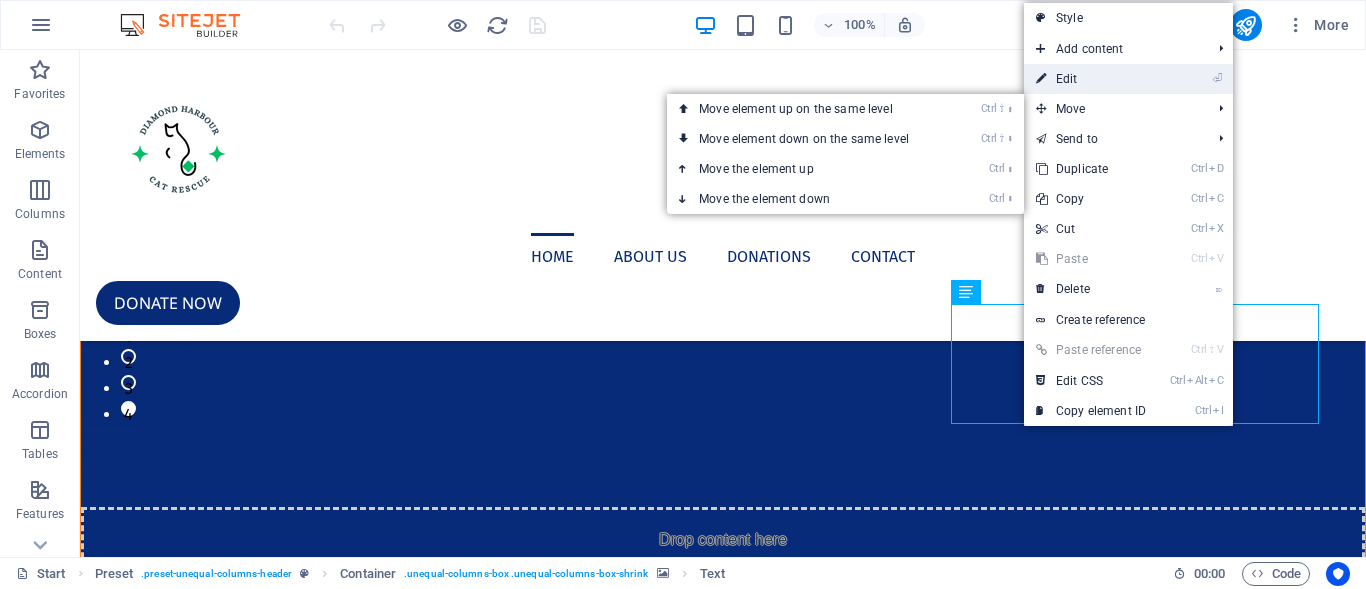 click on "⏎  Edit" at bounding box center (1091, 79) 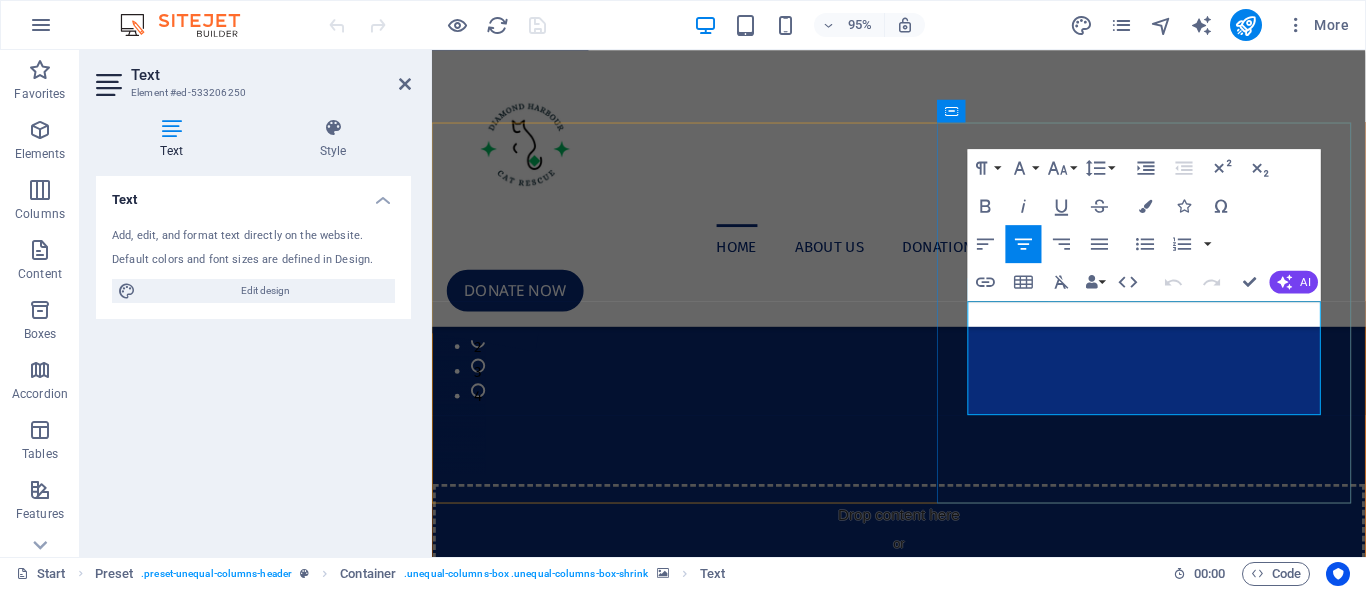 drag, startPoint x: 1048, startPoint y: 320, endPoint x: 1294, endPoint y: 424, distance: 267.0805 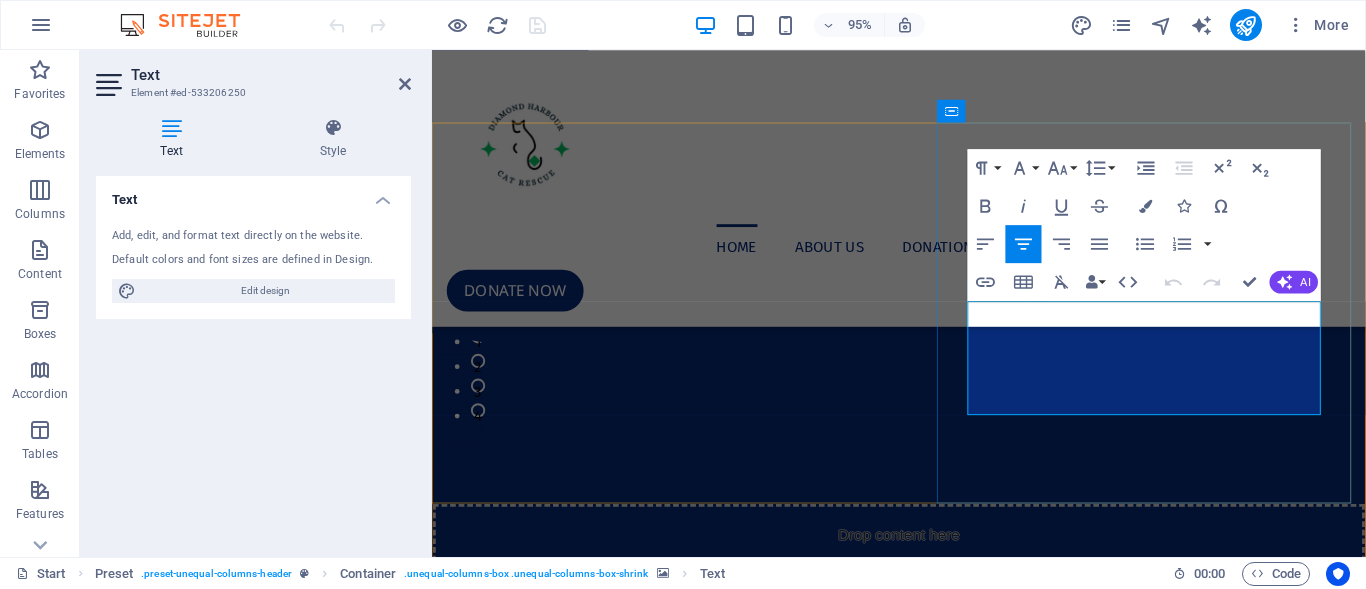 scroll, scrollTop: 171, scrollLeft: 0, axis: vertical 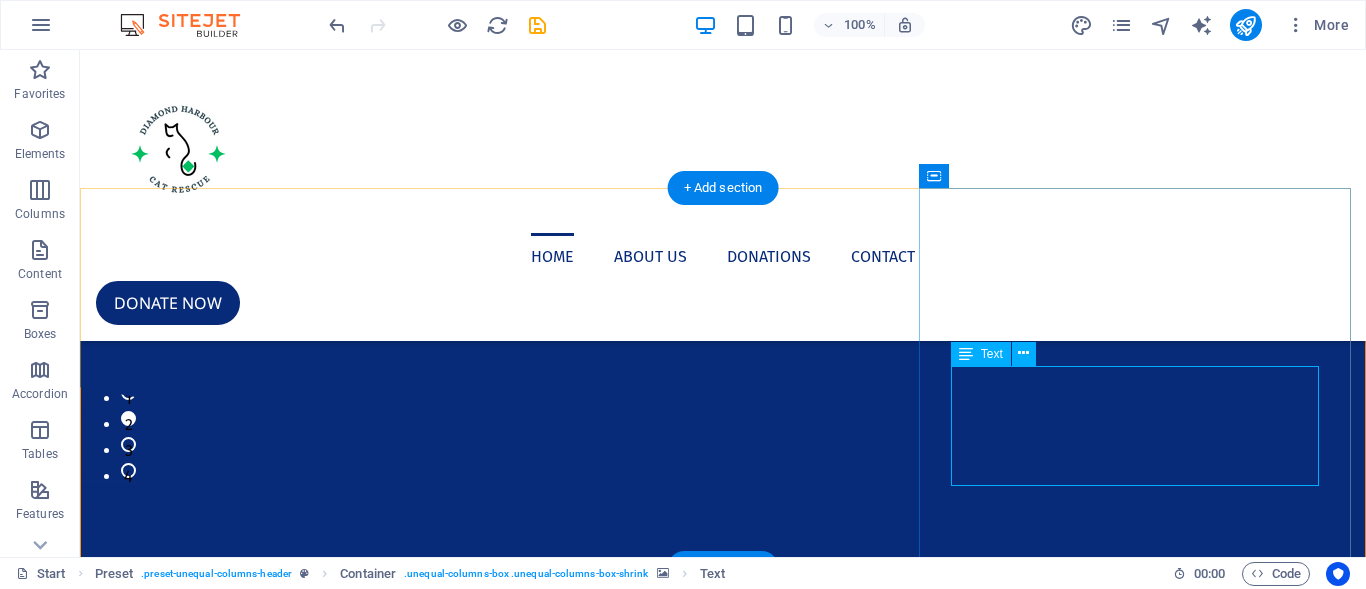 click on "Giving abandoned and rescue cats a chance of a safe, healthy, loving life — with the support of a community that truly cares." at bounding box center (723, 1242) 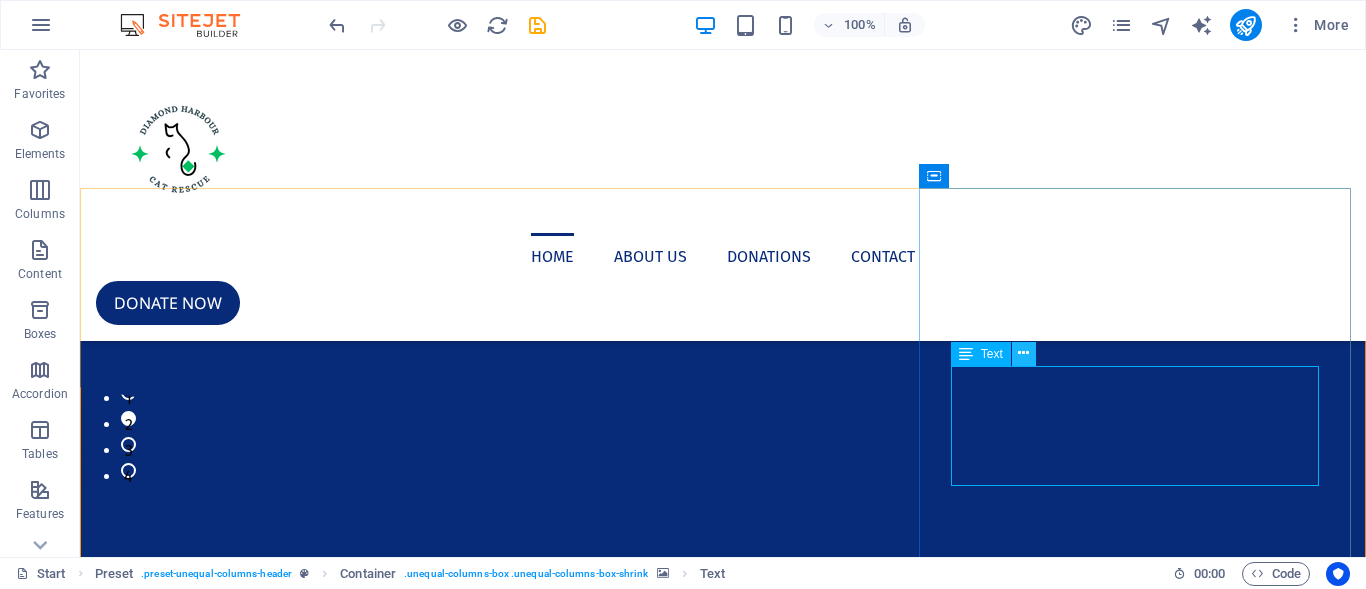 click at bounding box center (1024, 354) 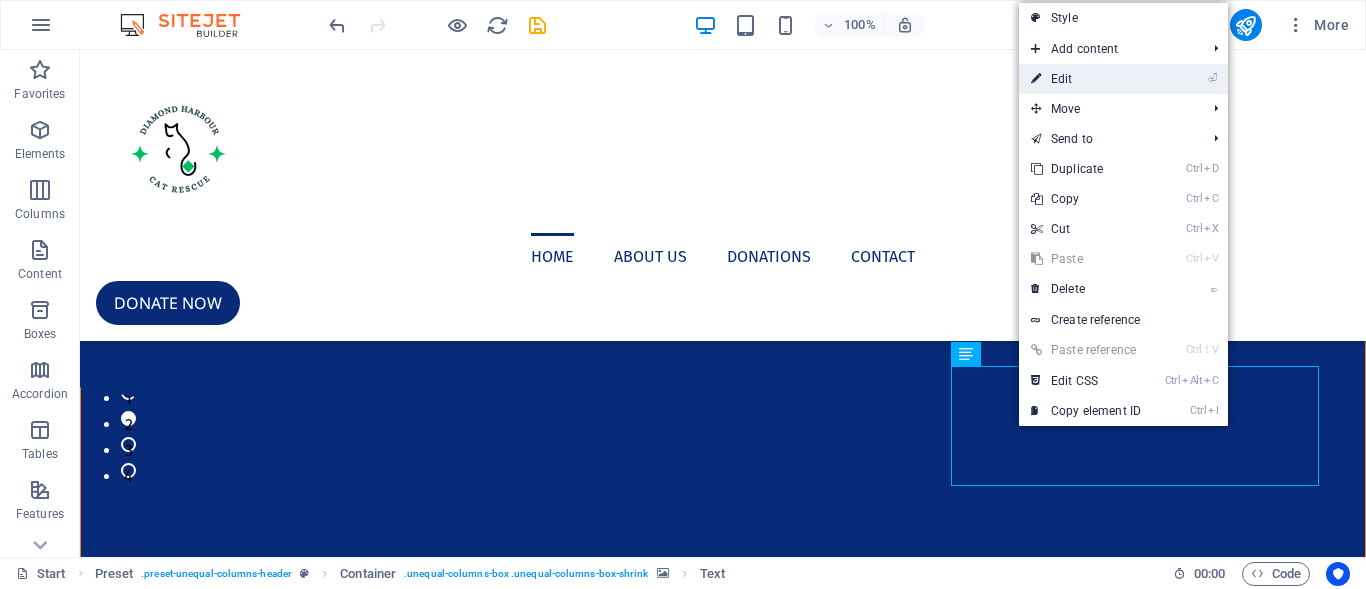 click on "⏎  Edit" at bounding box center [1086, 79] 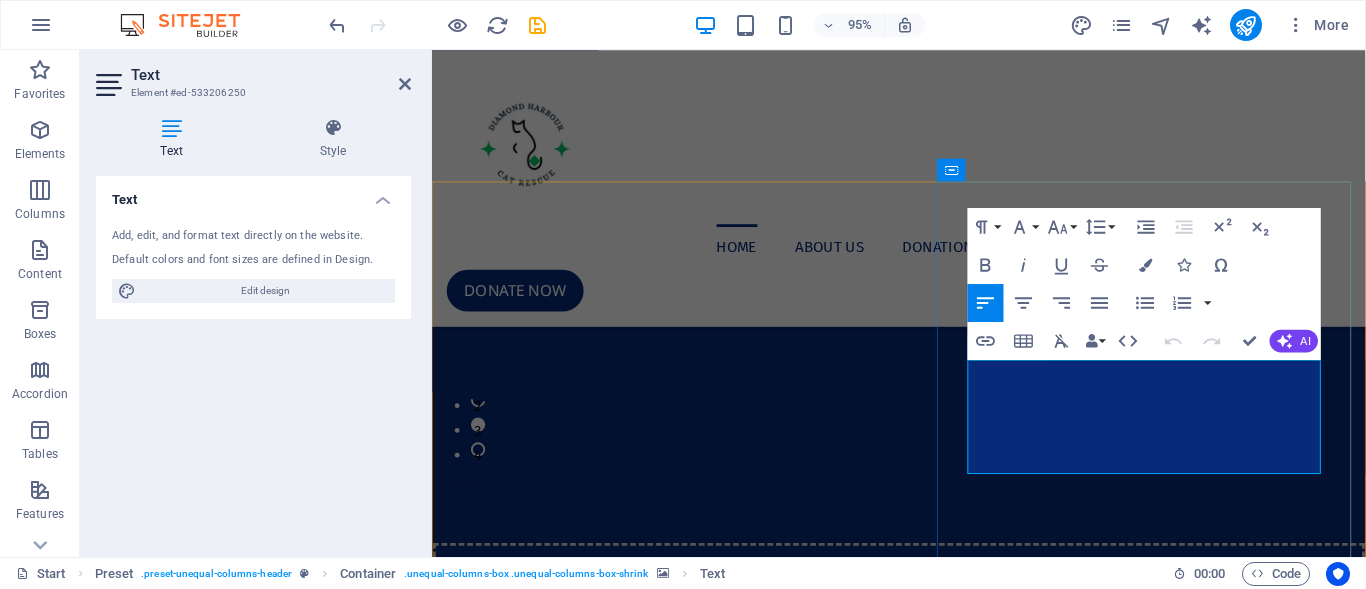 click on "cats a chance of a safe, healthy, loving life — with the support of a community that" at bounding box center (923, 1230) 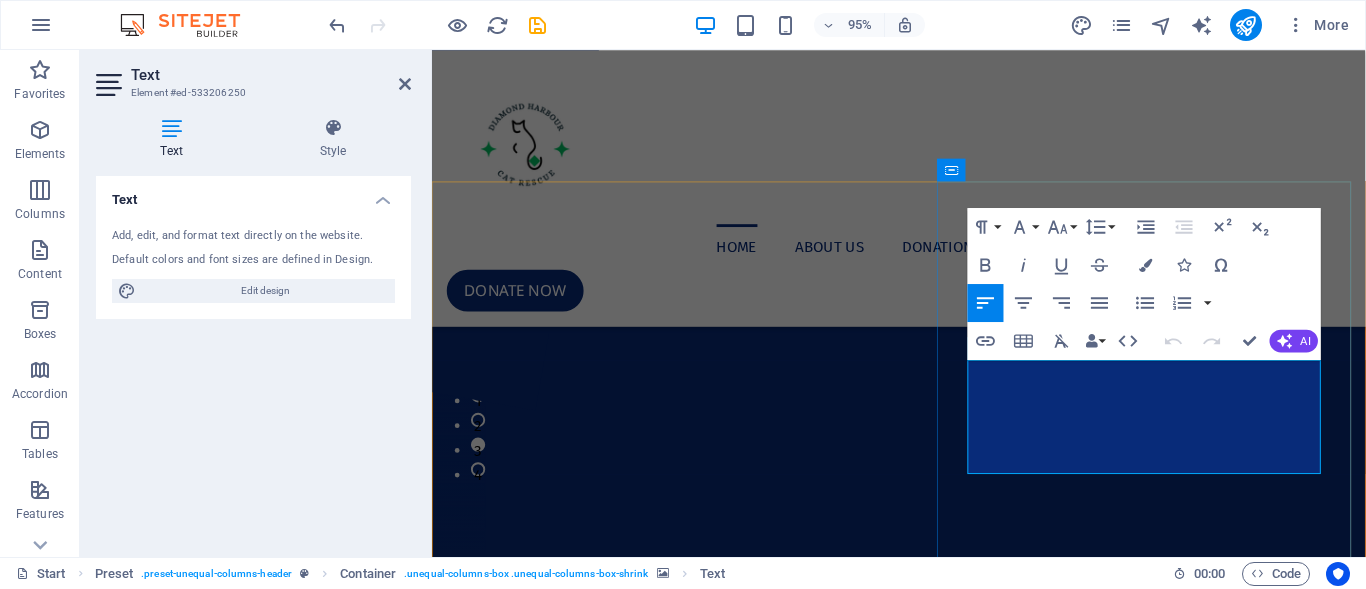 type 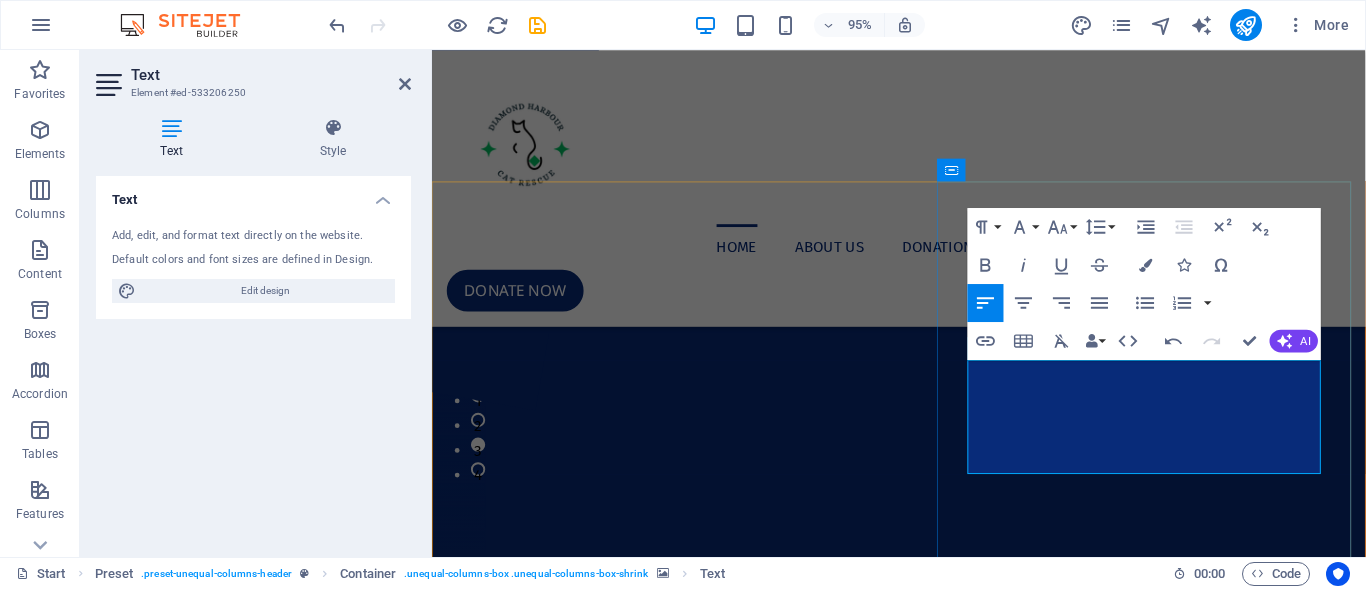 click on "truly cares." at bounding box center (923, 1272) 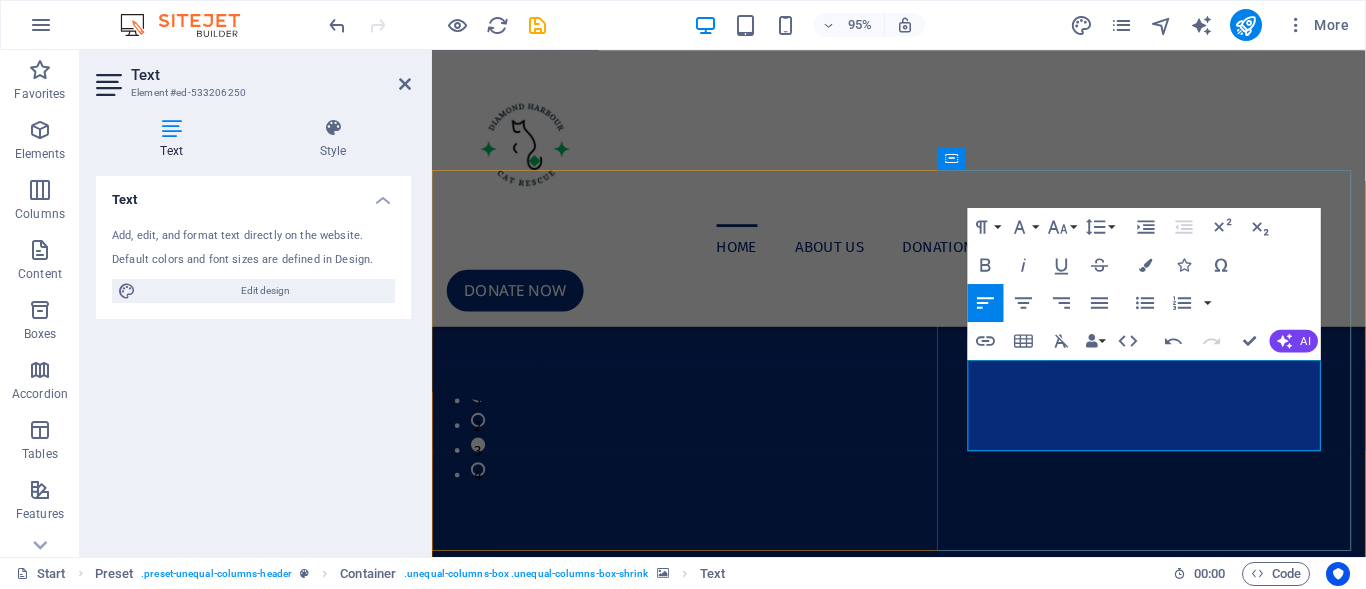 scroll, scrollTop: 73, scrollLeft: 0, axis: vertical 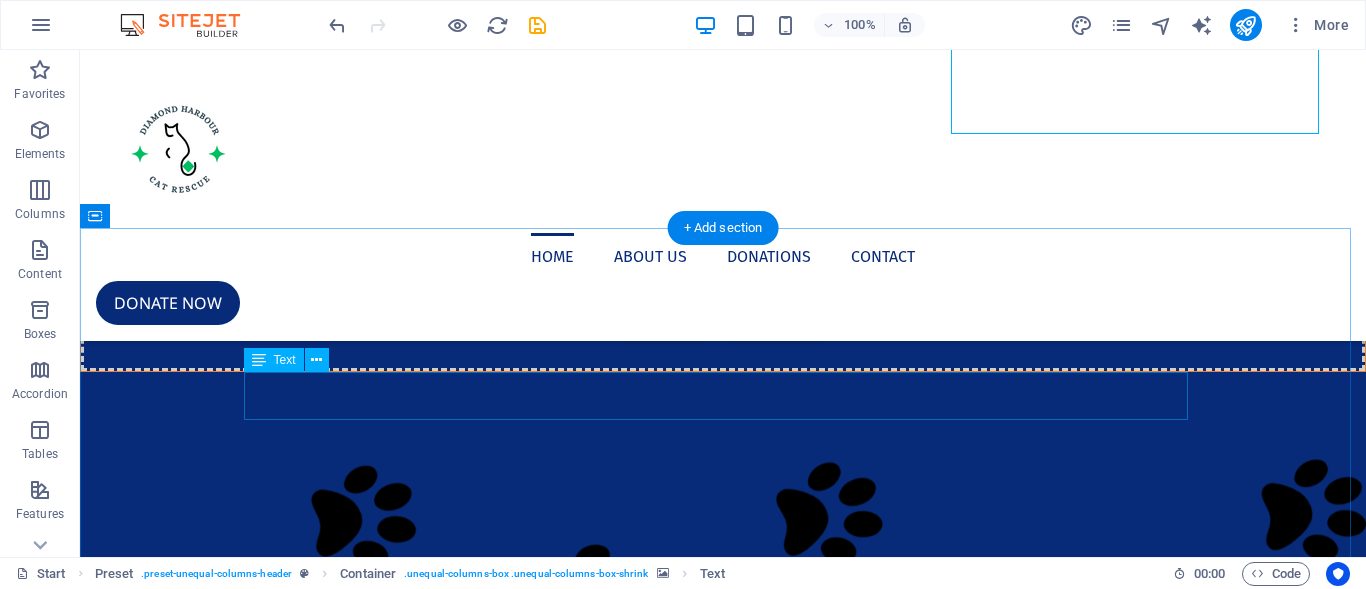 click on "Established as a Charity in October 2024, DHCR has no a kill policy. We serve the [CITY] and surrounding areas in capturing, treating, microchipping, desexing, fostering and rehoming cats. We need your help." at bounding box center (723, 1909) 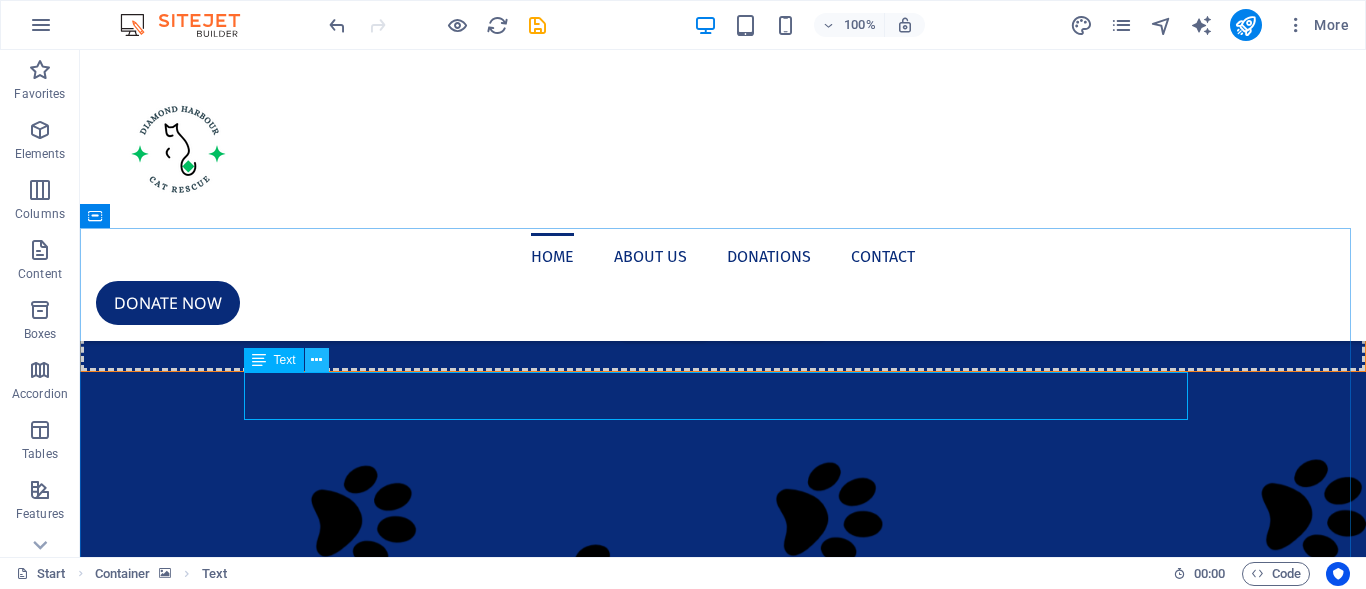 click at bounding box center [316, 360] 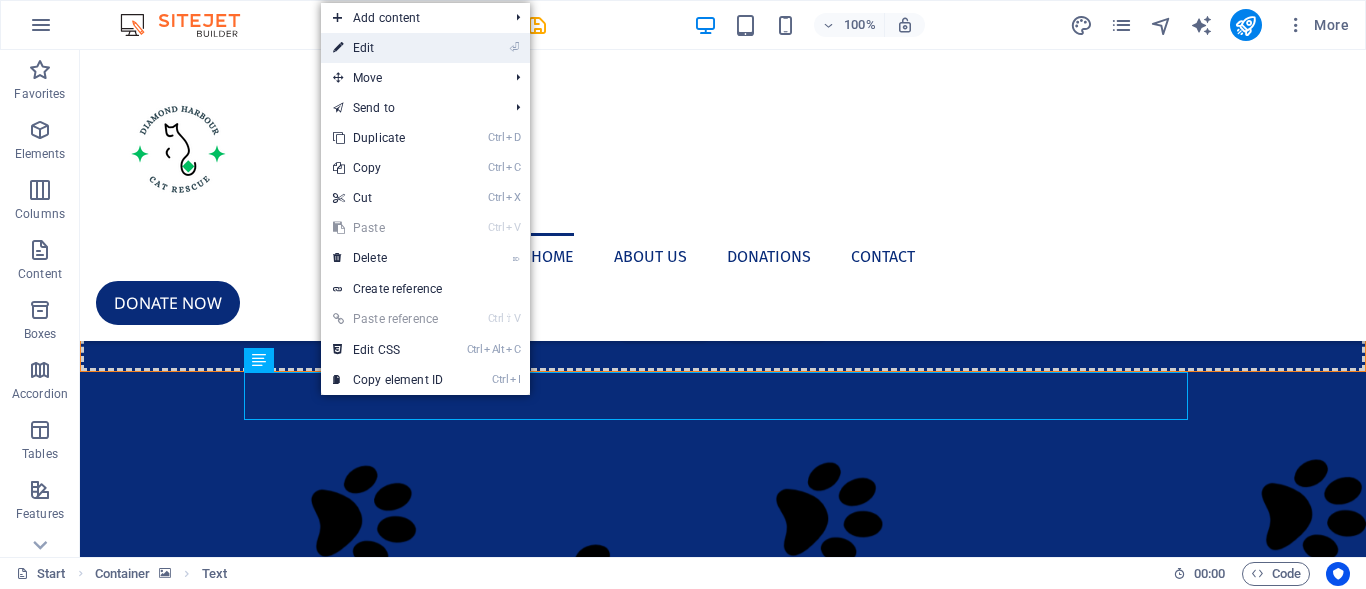 click on "⏎  Edit" at bounding box center [388, 48] 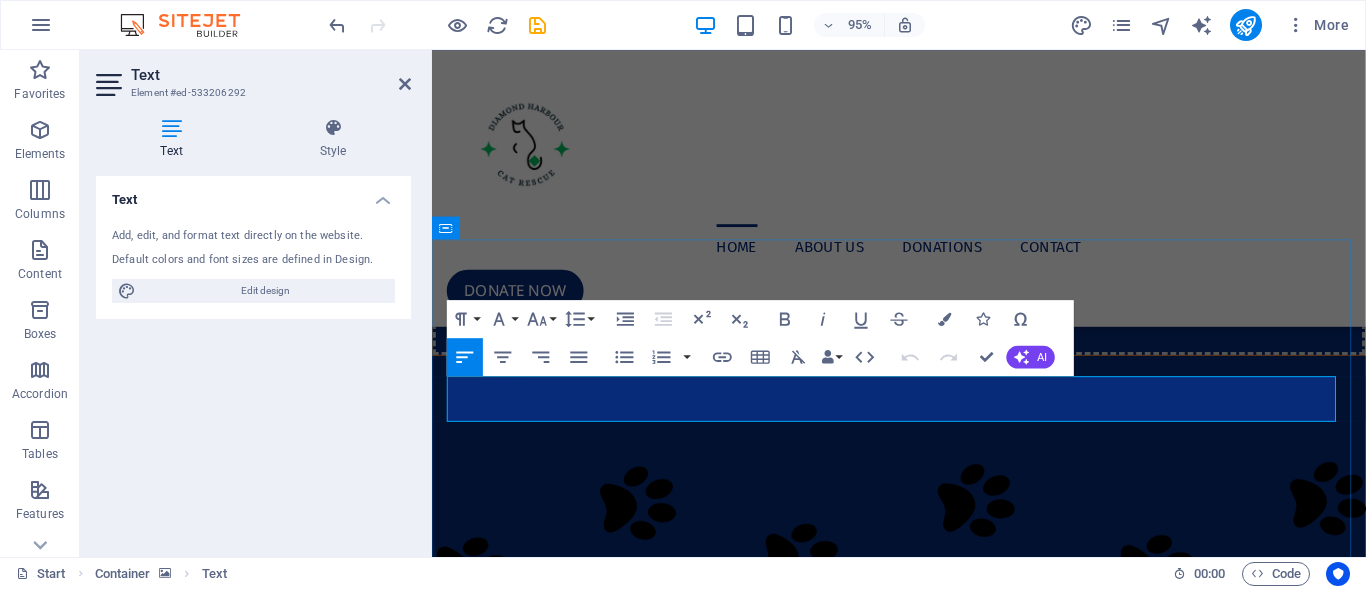 click on "Established as a Charity in October 2024, DHCR has no a kill policy. We serve the [CITY] and surrounding areas in capturing, treating, microchipping, desexing, fostering and rehoming cats. We need your help." at bounding box center (924, 1909) 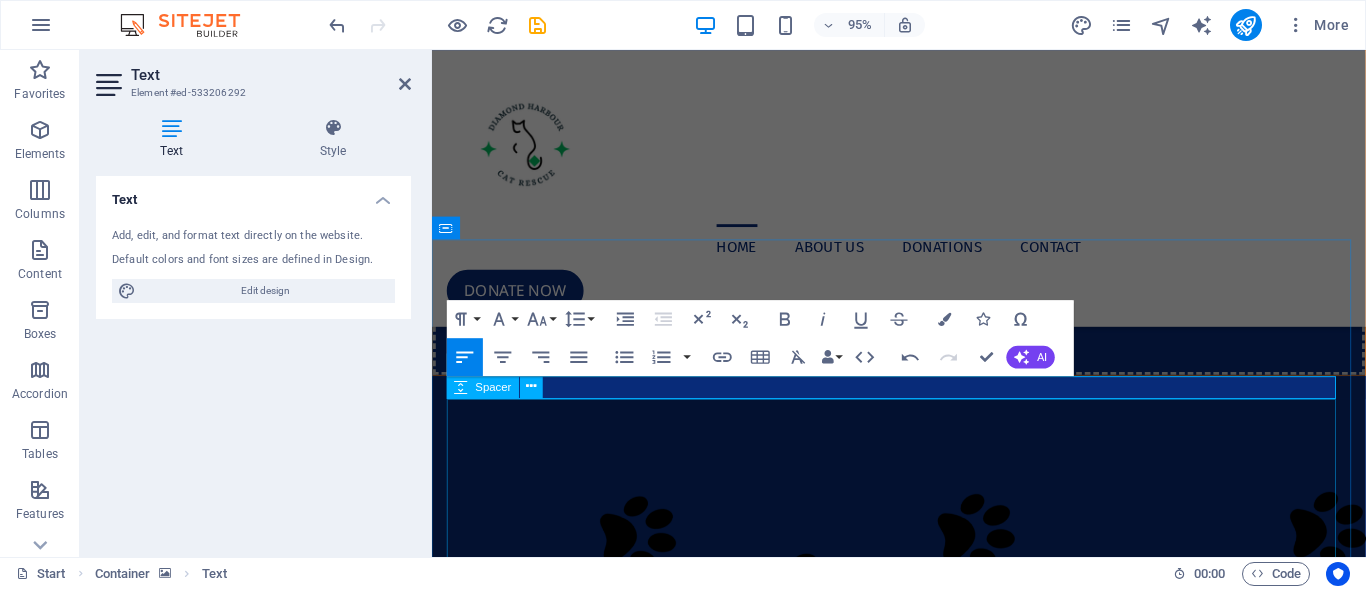 scroll, scrollTop: 2937, scrollLeft: 2, axis: both 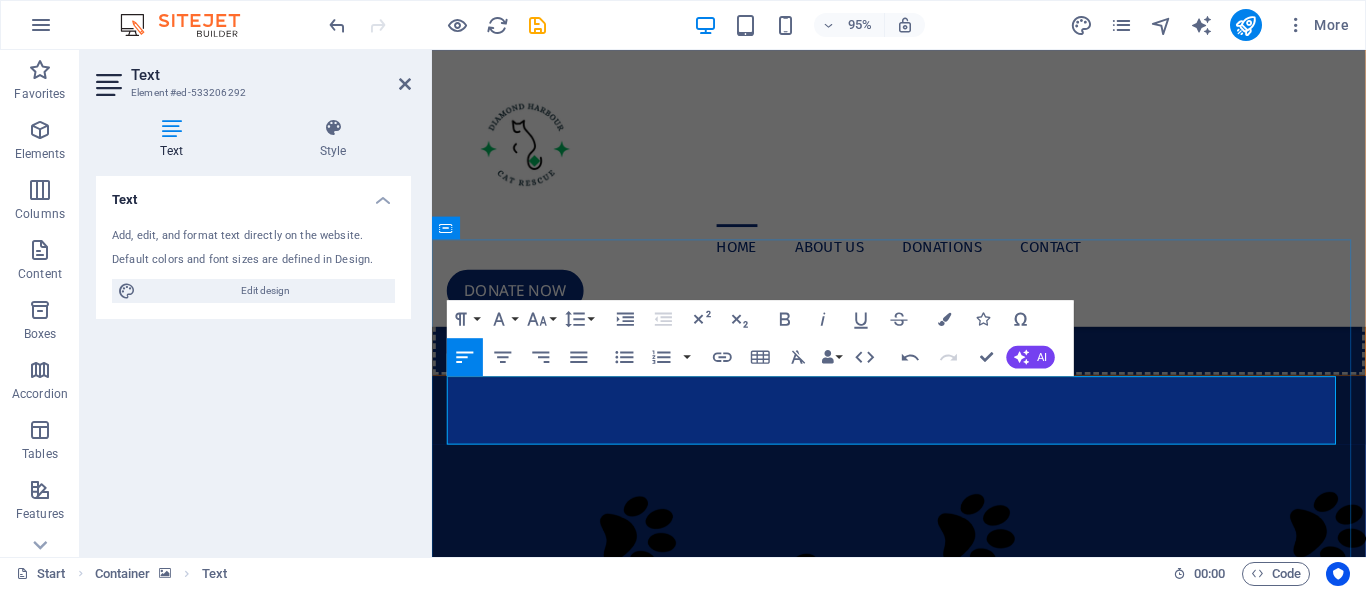 drag, startPoint x: 451, startPoint y: 400, endPoint x: 570, endPoint y: 459, distance: 132.8232 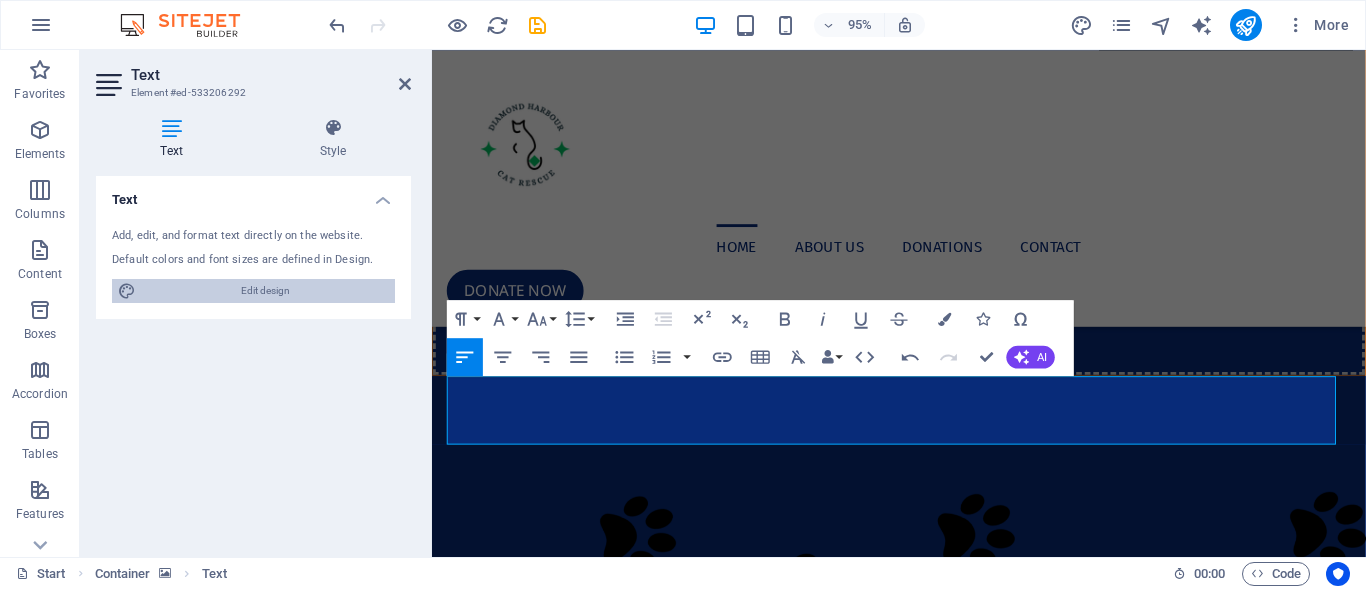 click on "Edit design" at bounding box center [265, 291] 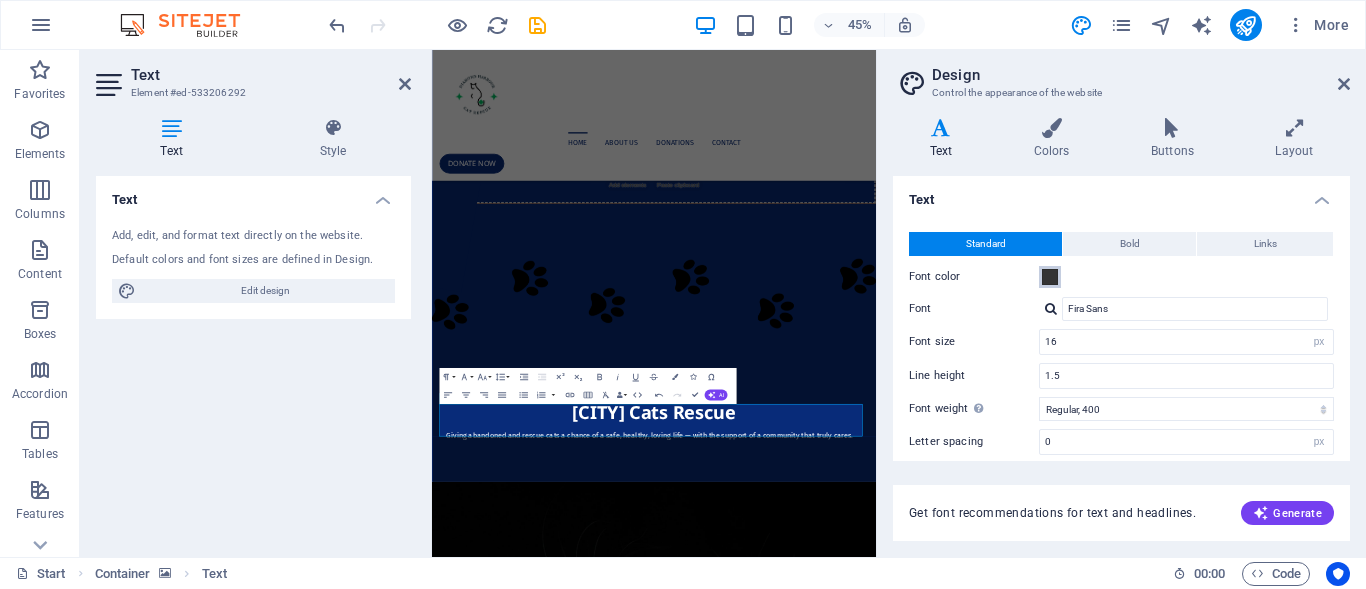 click at bounding box center [1050, 277] 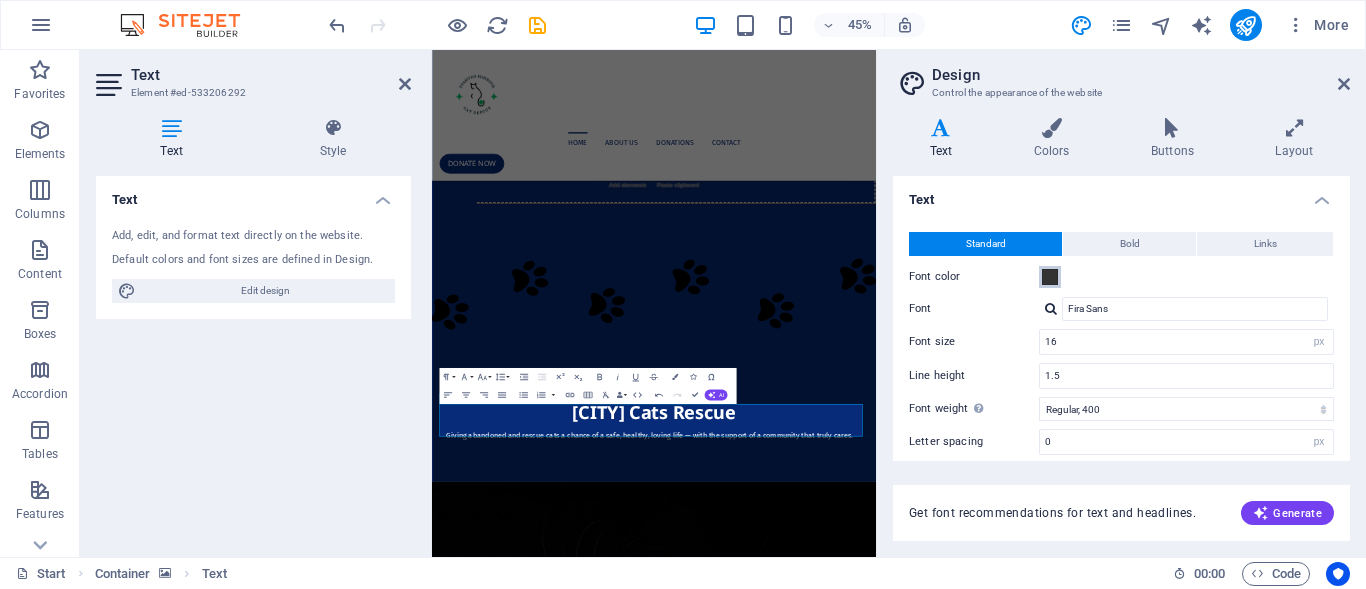 scroll, scrollTop: 2346, scrollLeft: 2, axis: both 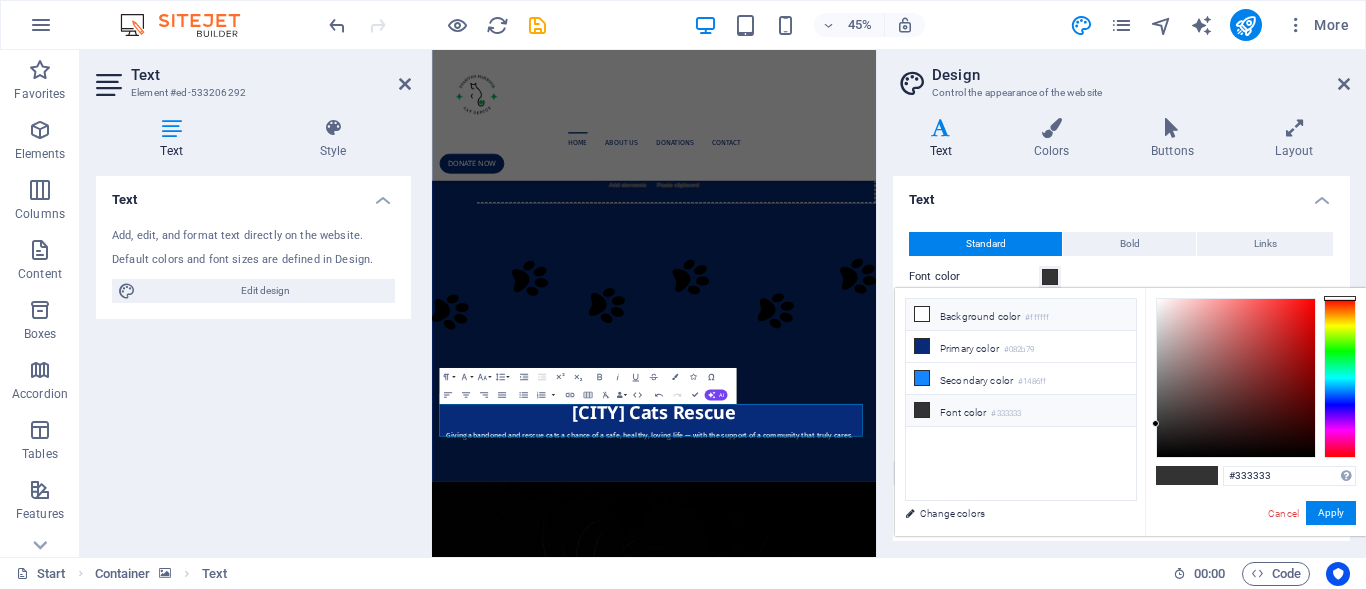 click at bounding box center [922, 314] 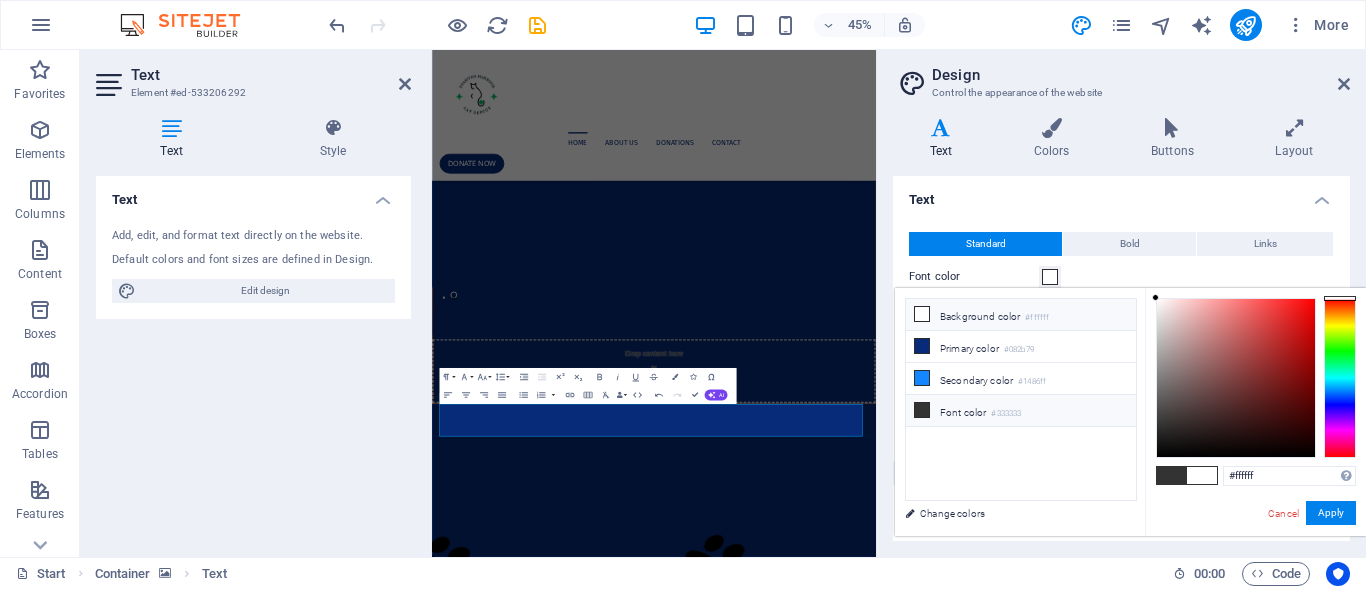 click at bounding box center [922, 410] 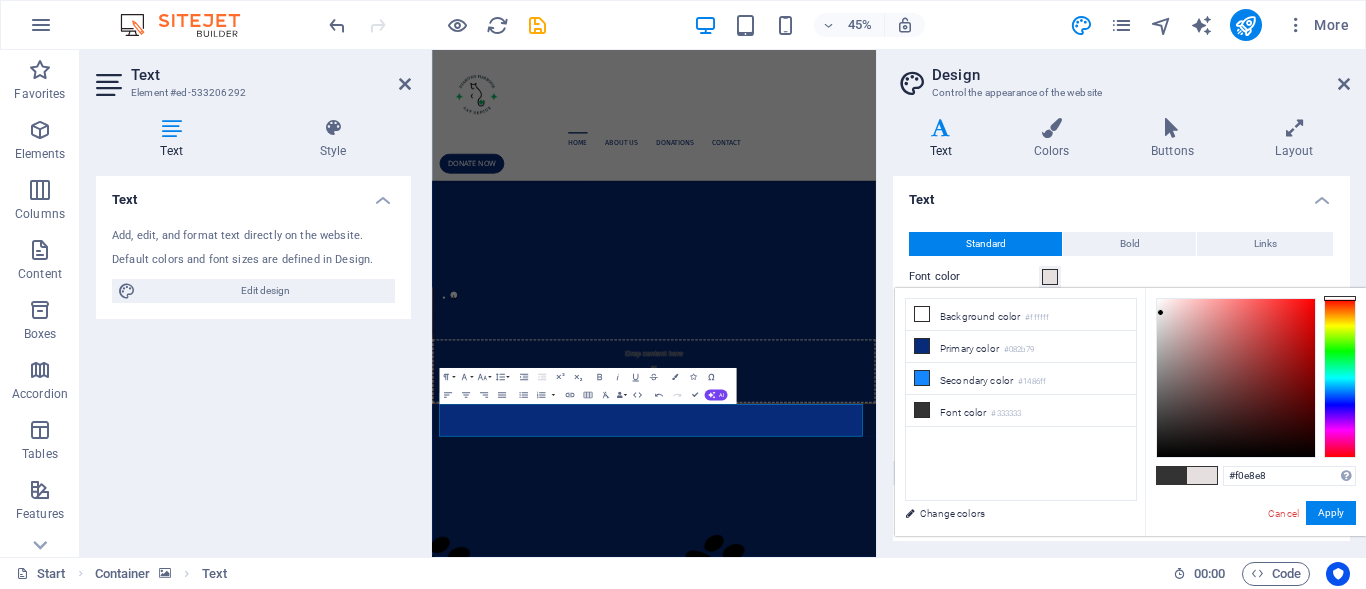 type on "#f6eeee" 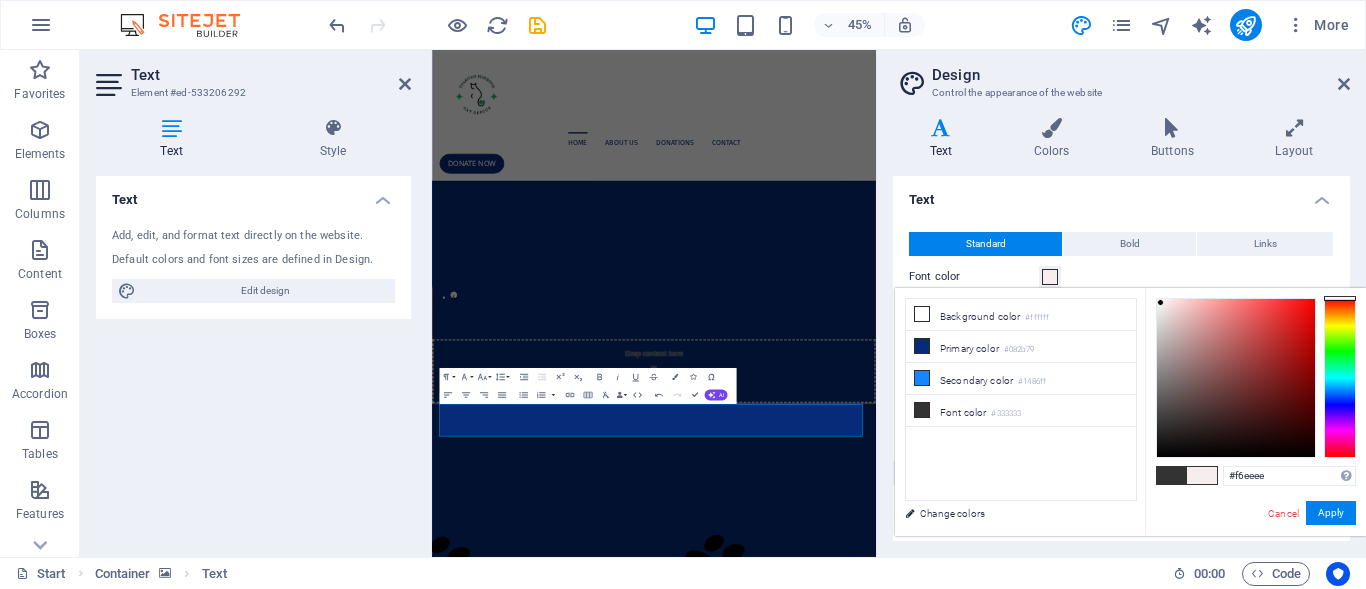 drag, startPoint x: 1155, startPoint y: 425, endPoint x: 1161, endPoint y: 303, distance: 122.14745 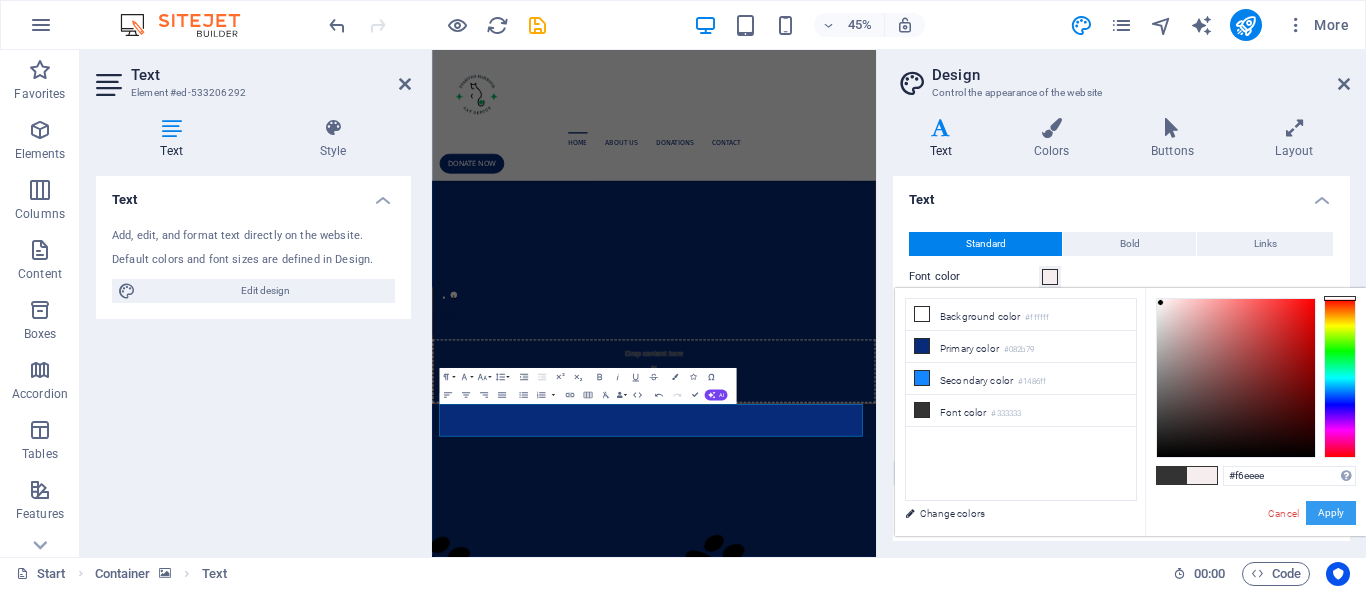 click on "Apply" at bounding box center [1331, 513] 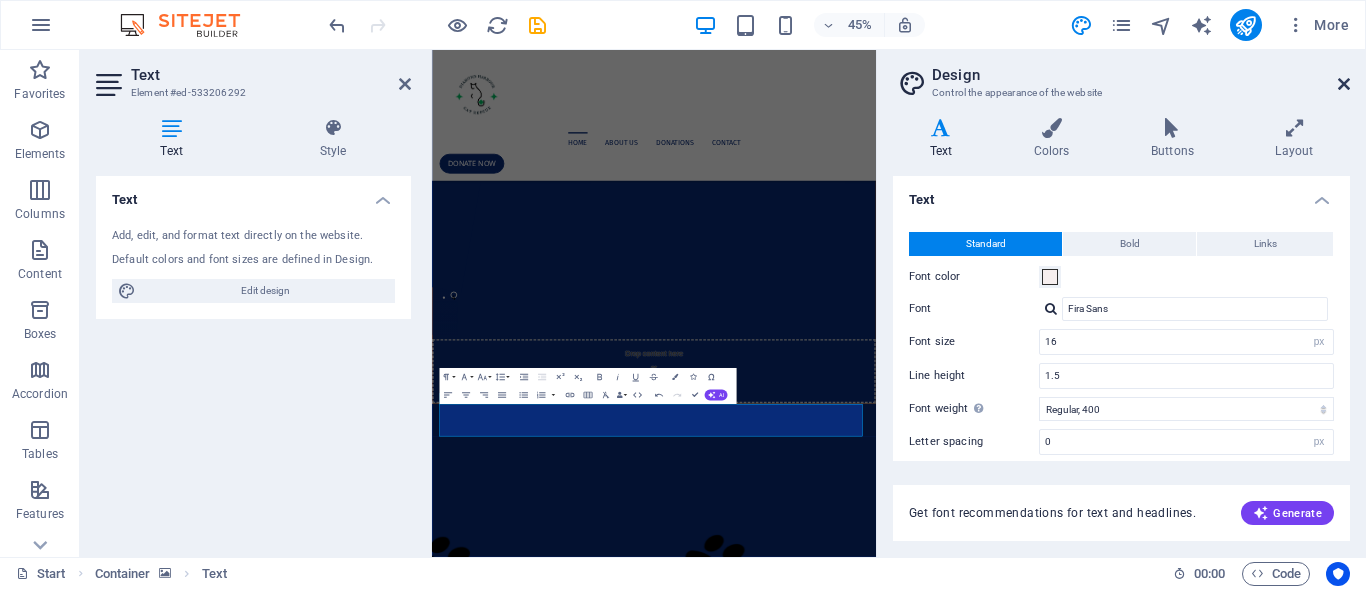 click at bounding box center [1344, 84] 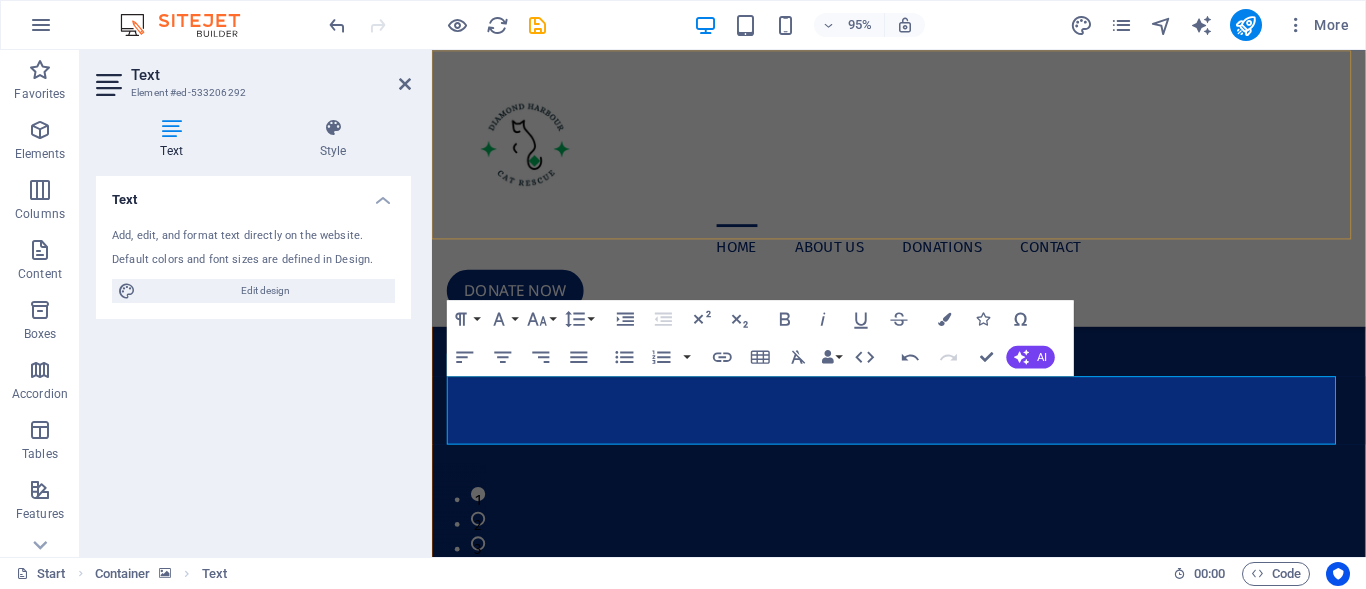 click on "Home About us Donations Contact   Donate now" at bounding box center (923, 195) 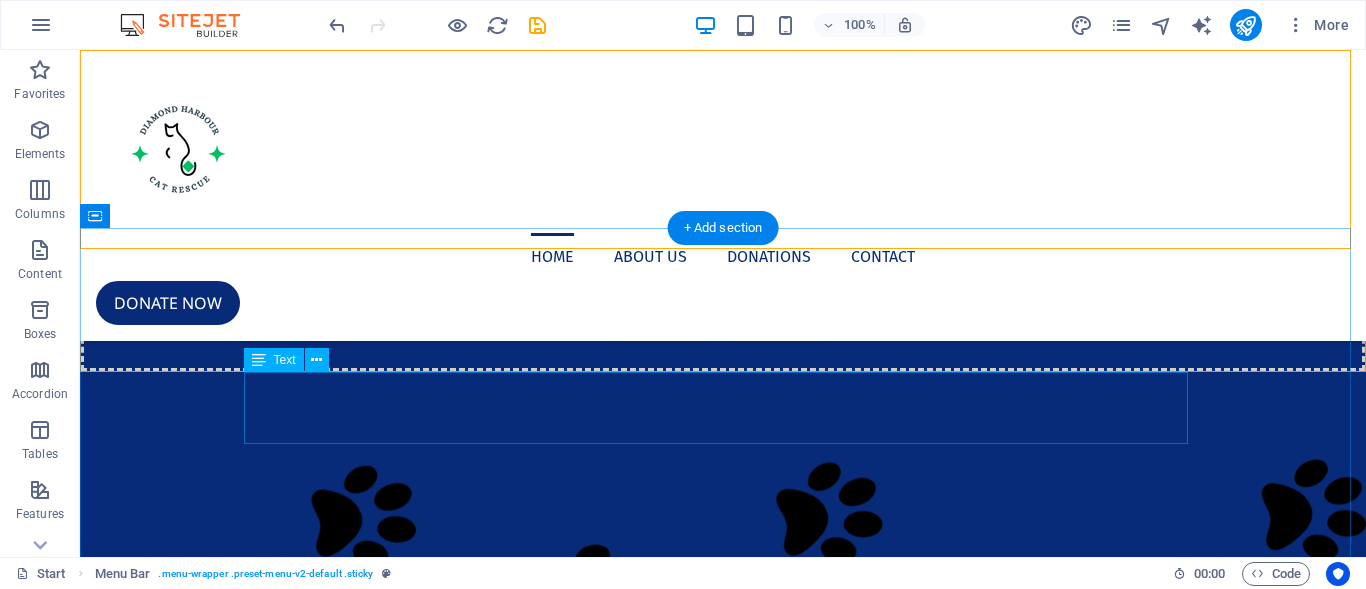 click on "Established as a Charity in October 2024, DHCR serves the [CITY] and surrounding areas in safely trapping, treating, microchipping, desexing, fostering and rehoming cats." at bounding box center (723, 1945) 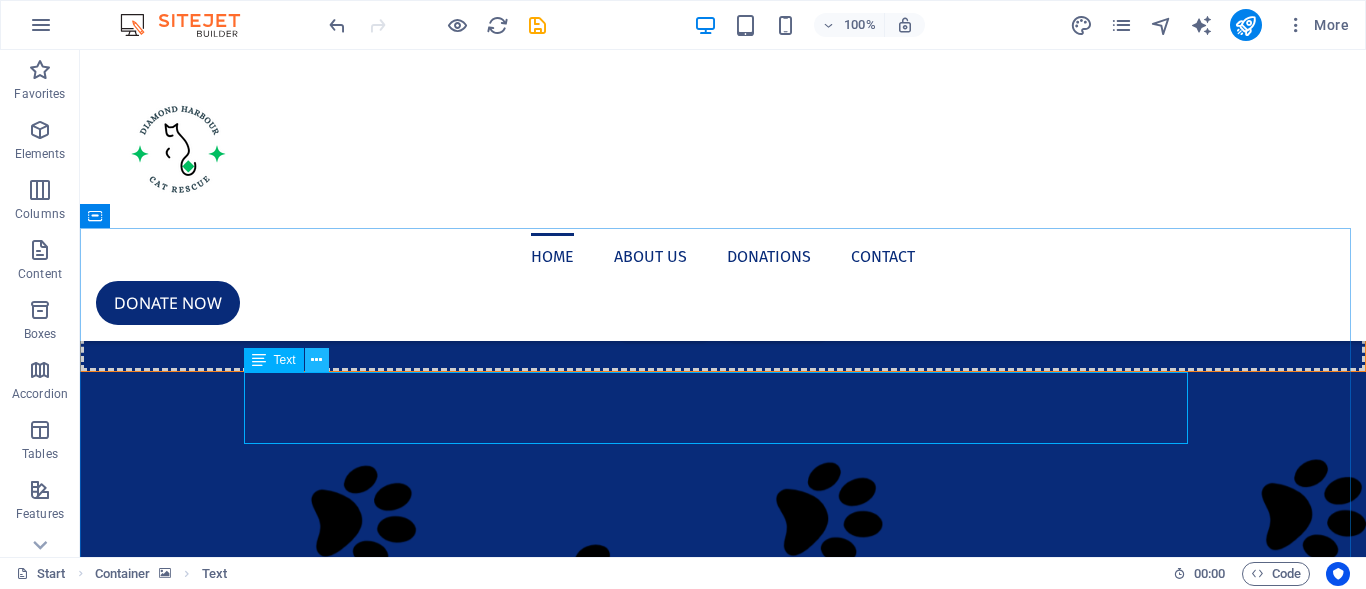 click at bounding box center [316, 360] 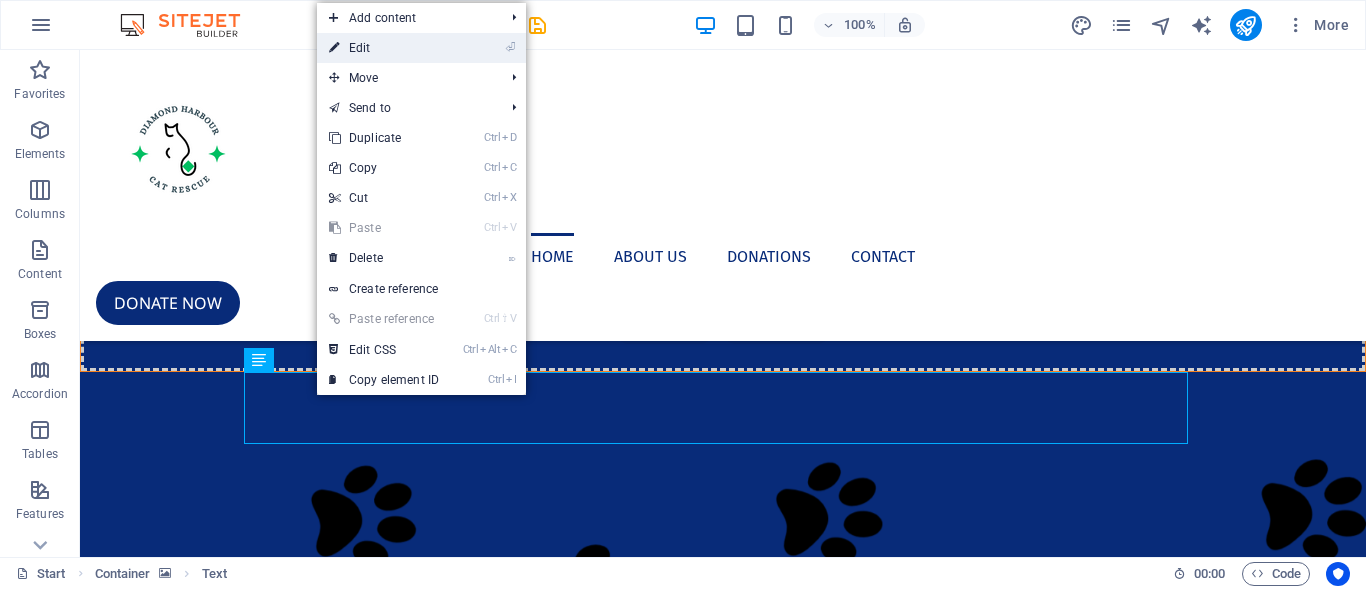 click on "⏎  Edit" at bounding box center (384, 48) 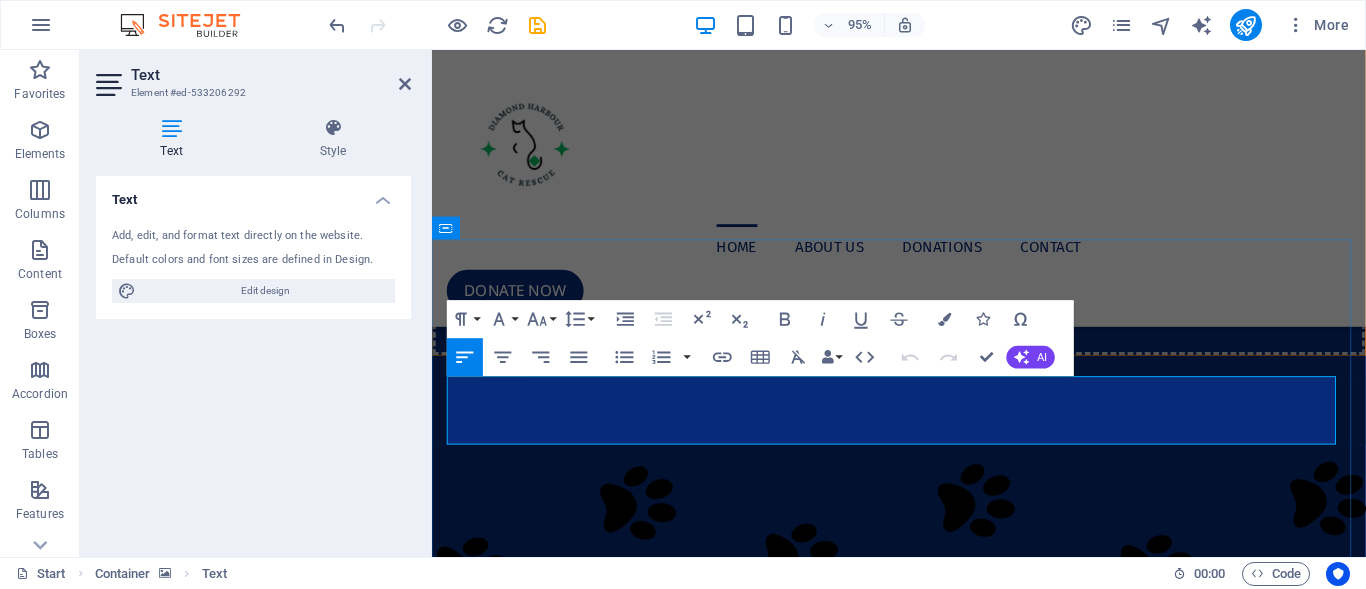 click on "surrounding areas in safely trapping, treating, microchipping, desexing, fostering and" at bounding box center (924, 1945) 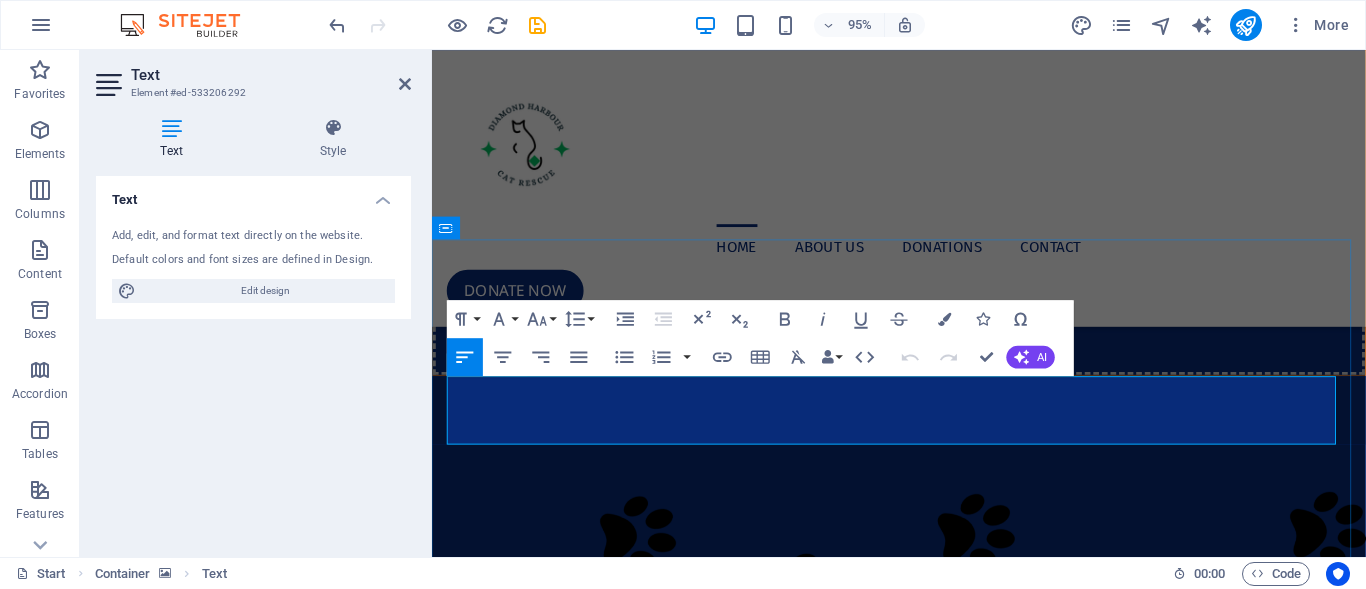 type 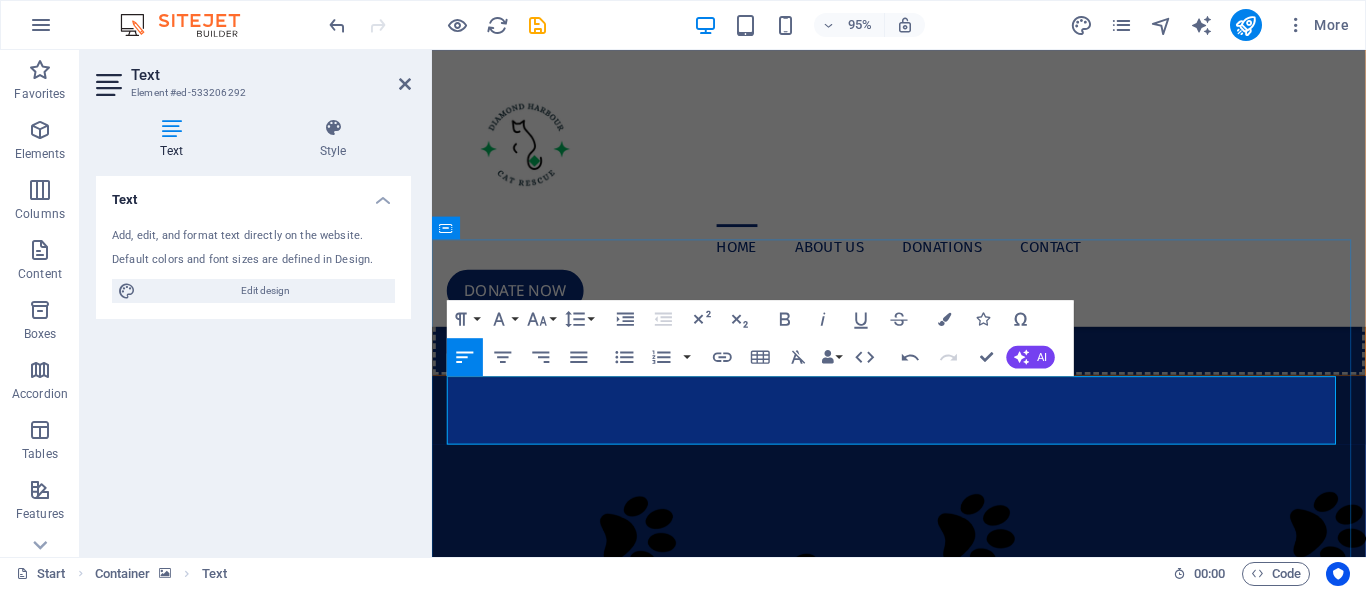 click on "rehoming cats." at bounding box center [924, 2011] 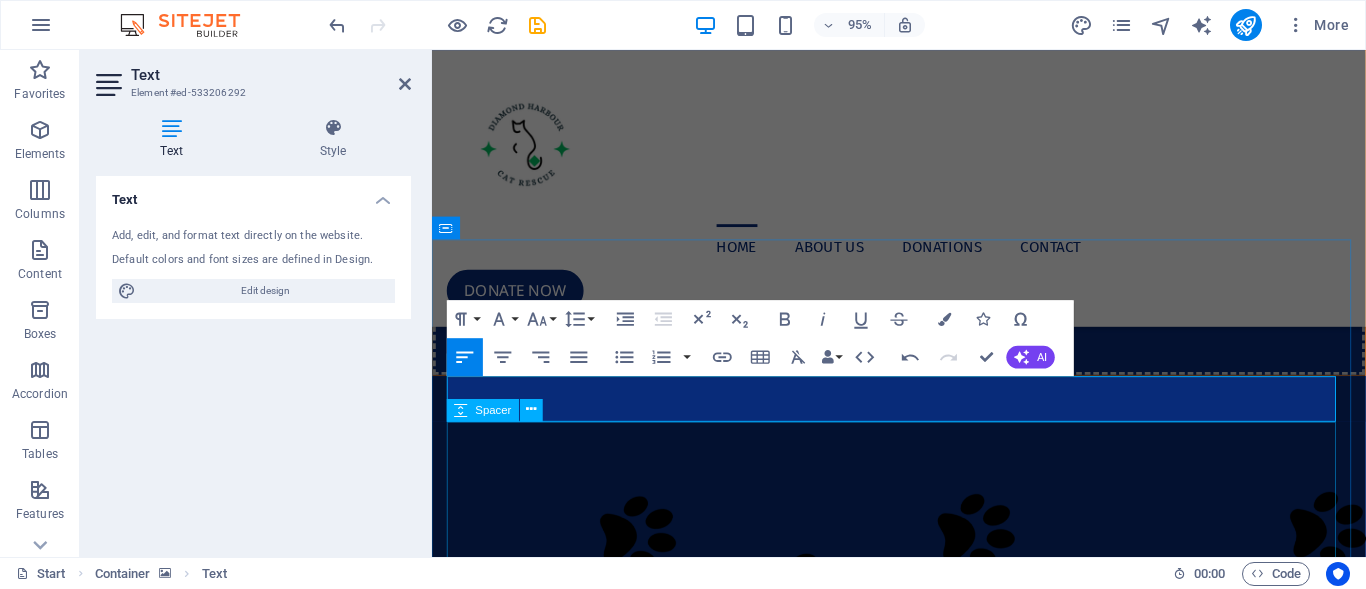 click at bounding box center (924, 2225) 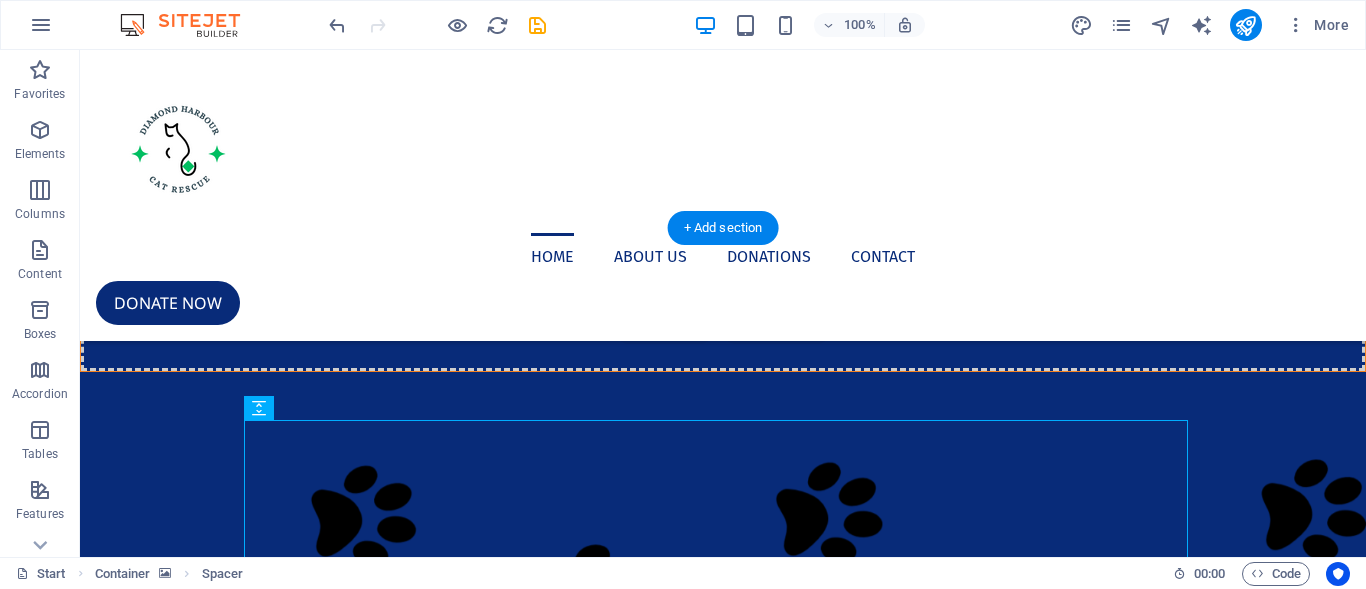 click at bounding box center [723, 1355] 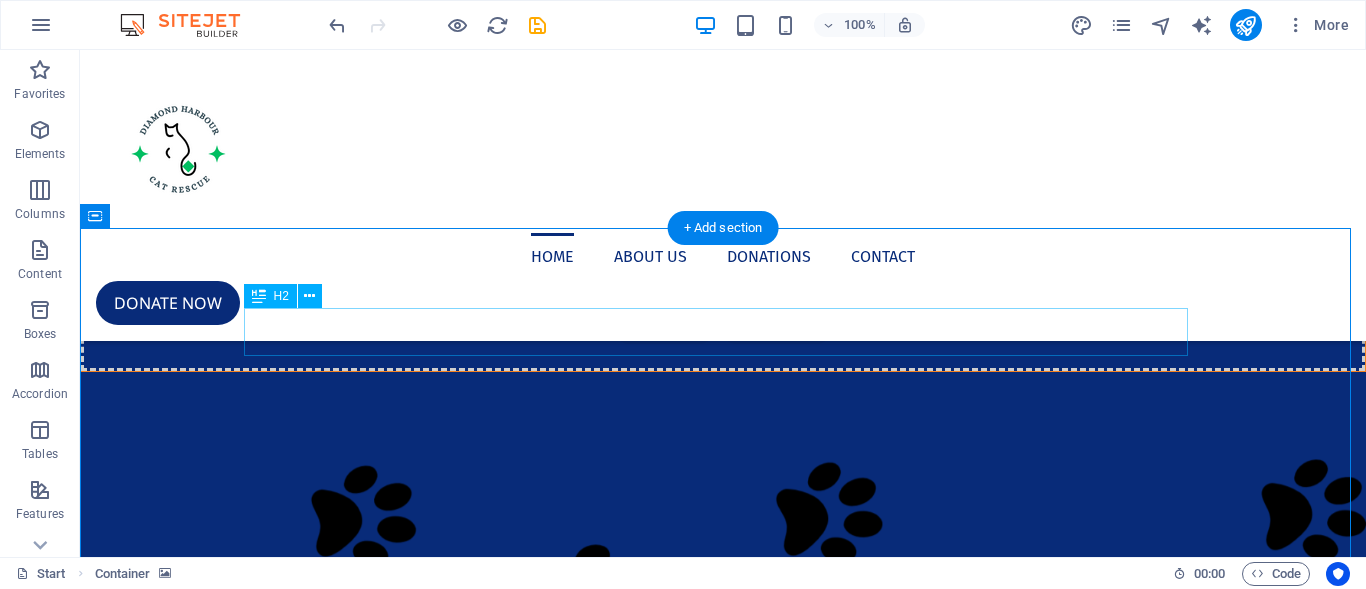 click on "About [CITY] Cat Rescue" at bounding box center (723, 1845) 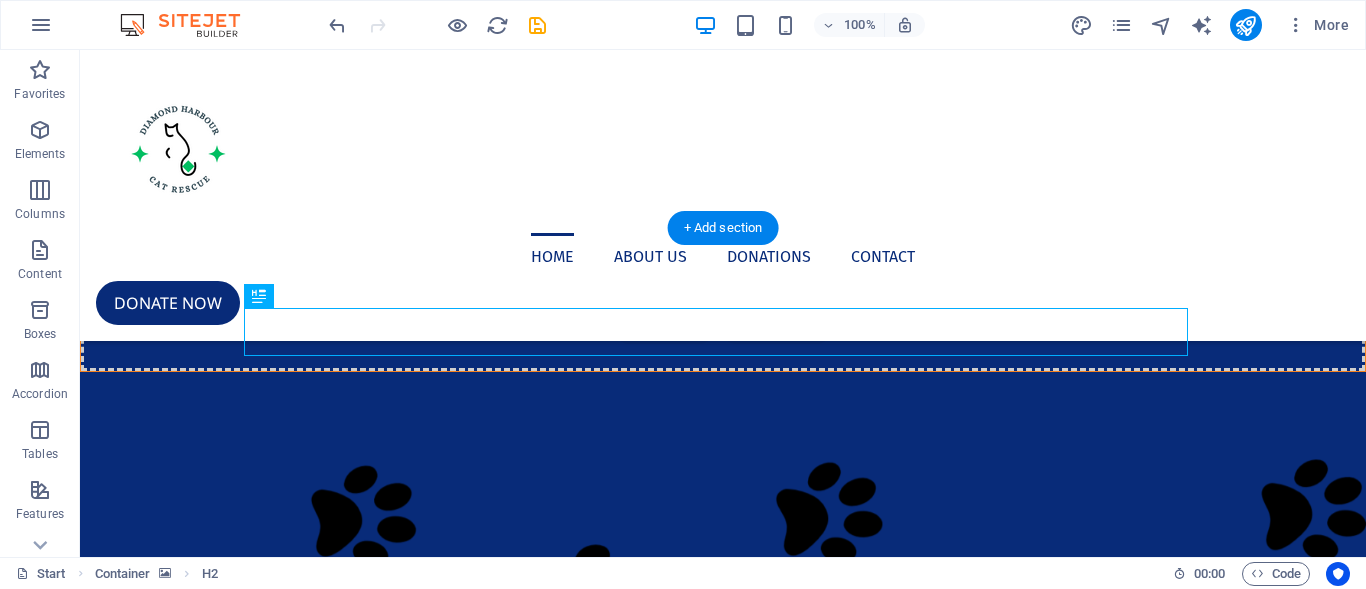 click at bounding box center (723, 1355) 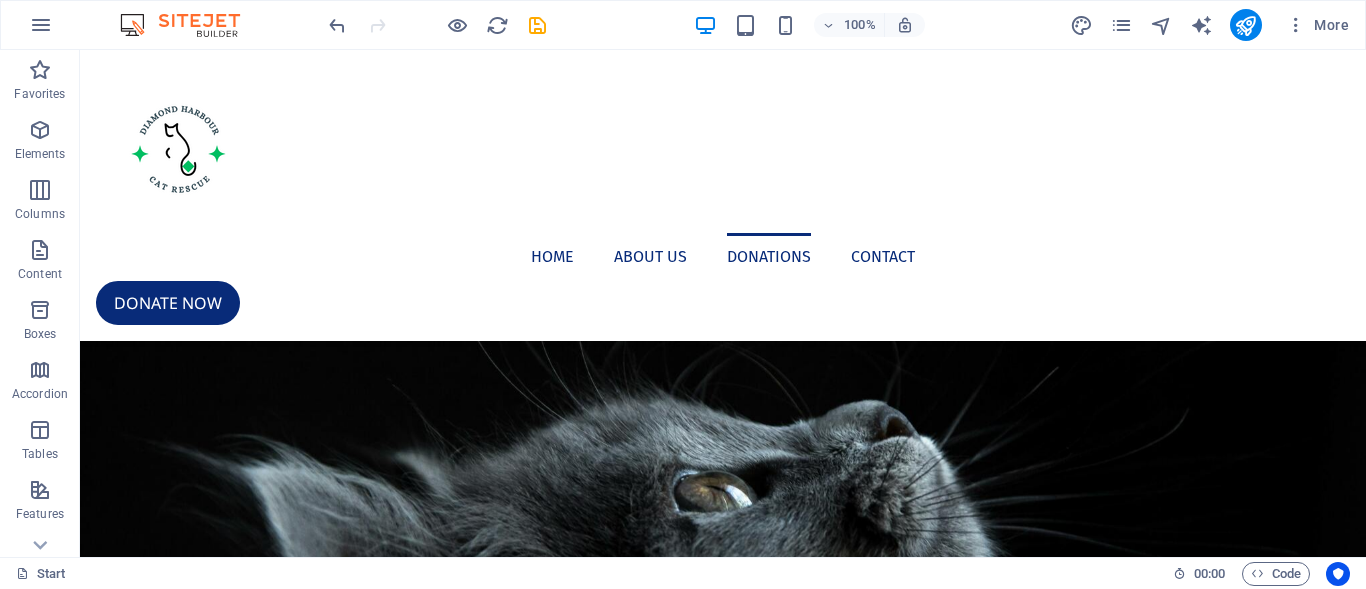 scroll, scrollTop: 1203, scrollLeft: 0, axis: vertical 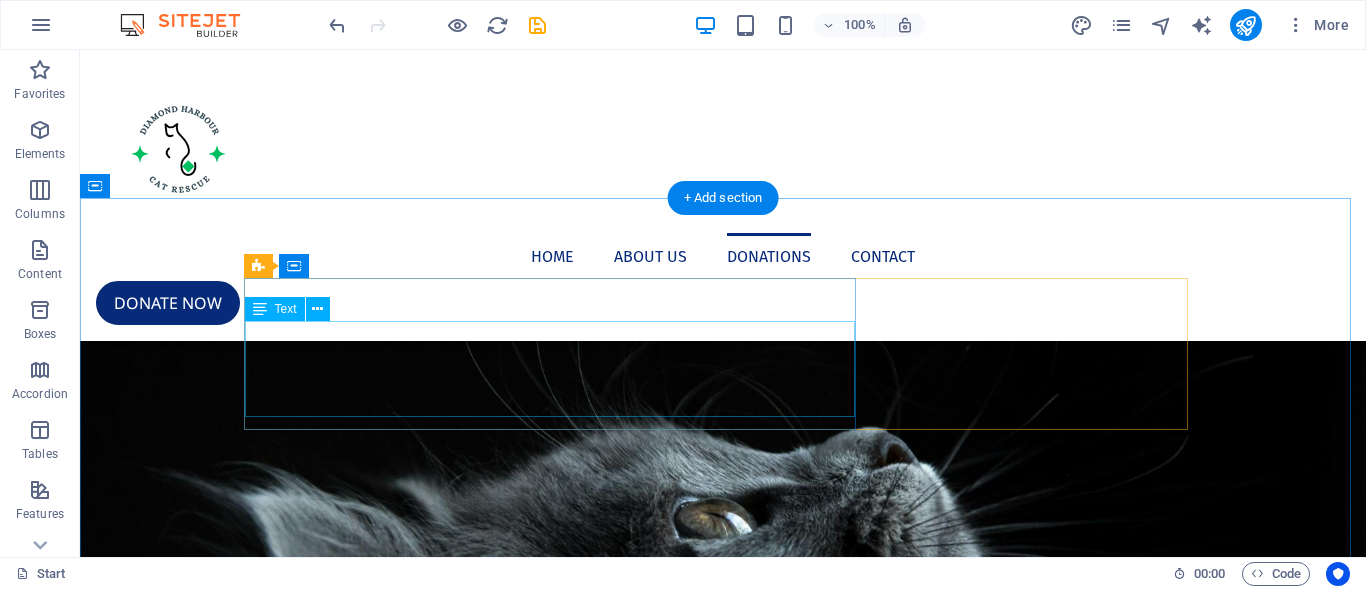 click on "Our costs can be split into two. Vet costs and consumables. We need your kind donations for both. We constantly need food, bedding, biscuits and cat litter as well as money for vet checkups, vaxinations, desexing and microchipping. Your money goes a long way and we thank you for your generosity." at bounding box center [723, 2276] 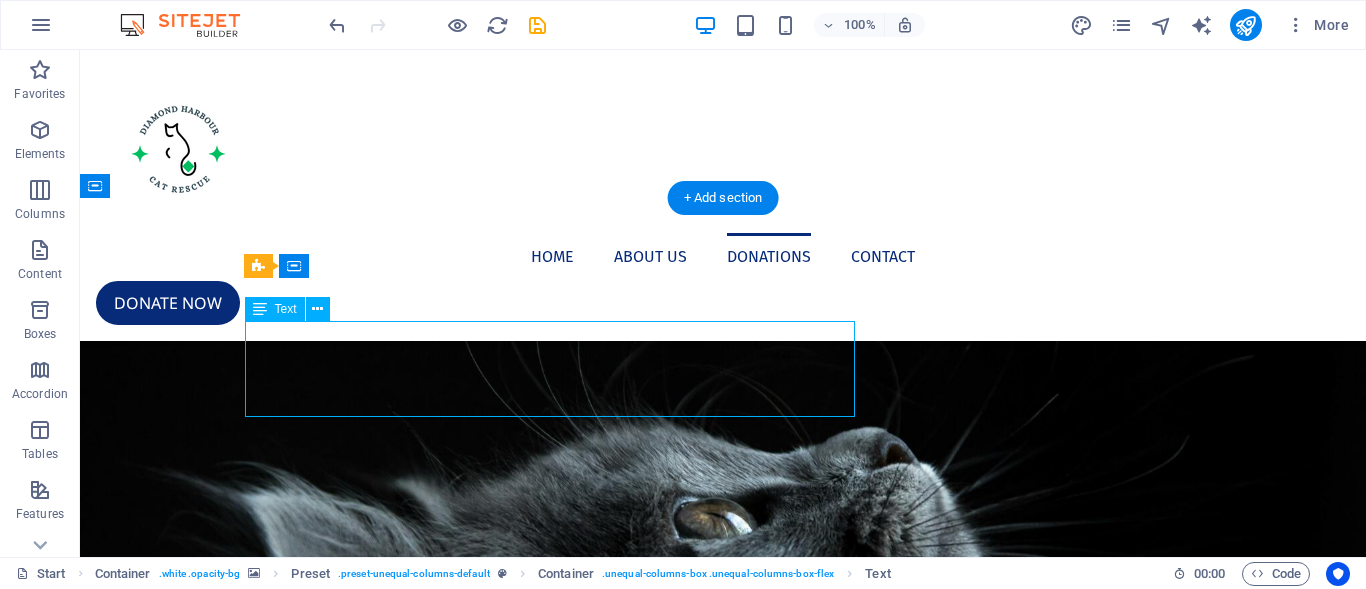 click on "Our costs can be split into two. Vet costs and consumables. We need your kind donations for both. We constantly need food, bedding, biscuits and cat litter as well as money for vet checkups, vaxinations, desexing and microchipping. Your money goes a long way and we thank you for your generosity." at bounding box center [723, 2276] 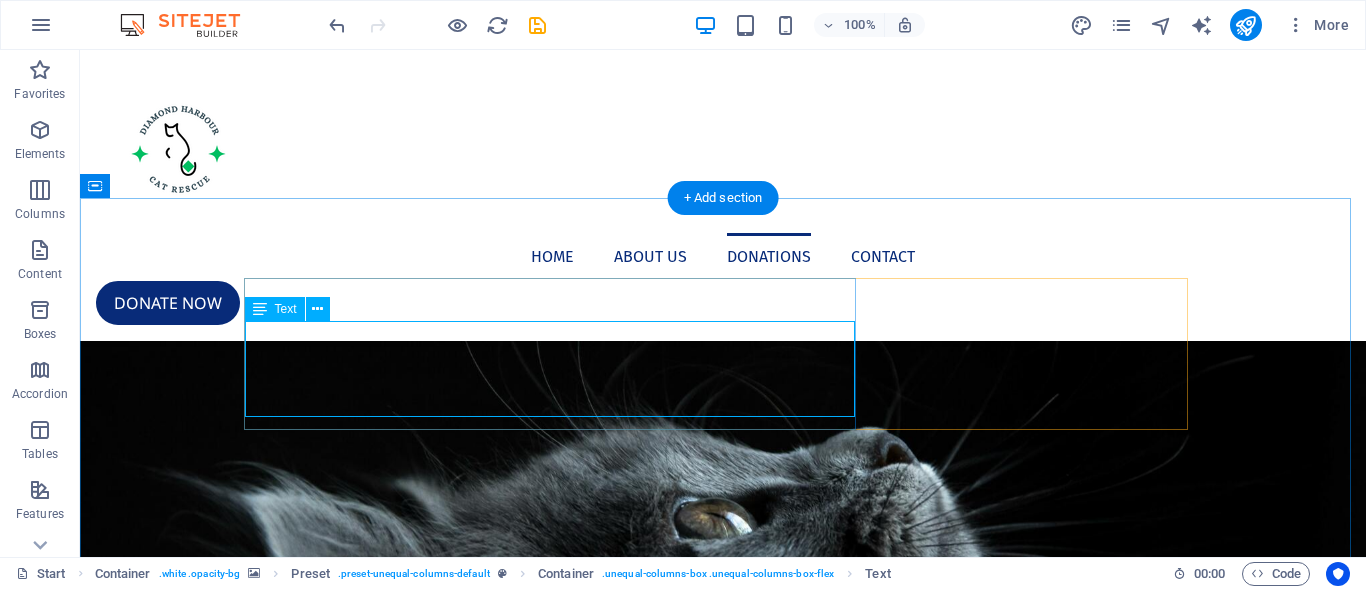 click on "Our costs can be split into two. Vet costs and consumables. We need your kind donations for both. We constantly need food, bedding, biscuits and cat litter as well as money for vet checkups, vaxinations, desexing and microchipping. Your money goes a long way and we thank you for your generosity." at bounding box center (723, 2276) 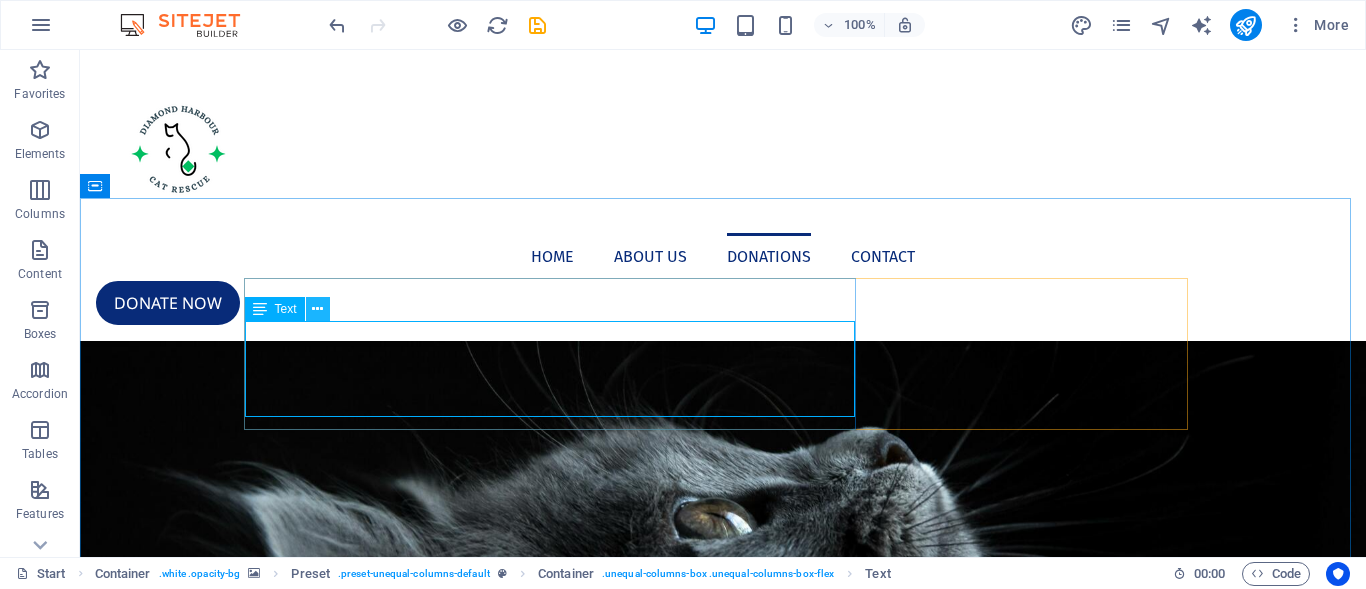 click at bounding box center (317, 309) 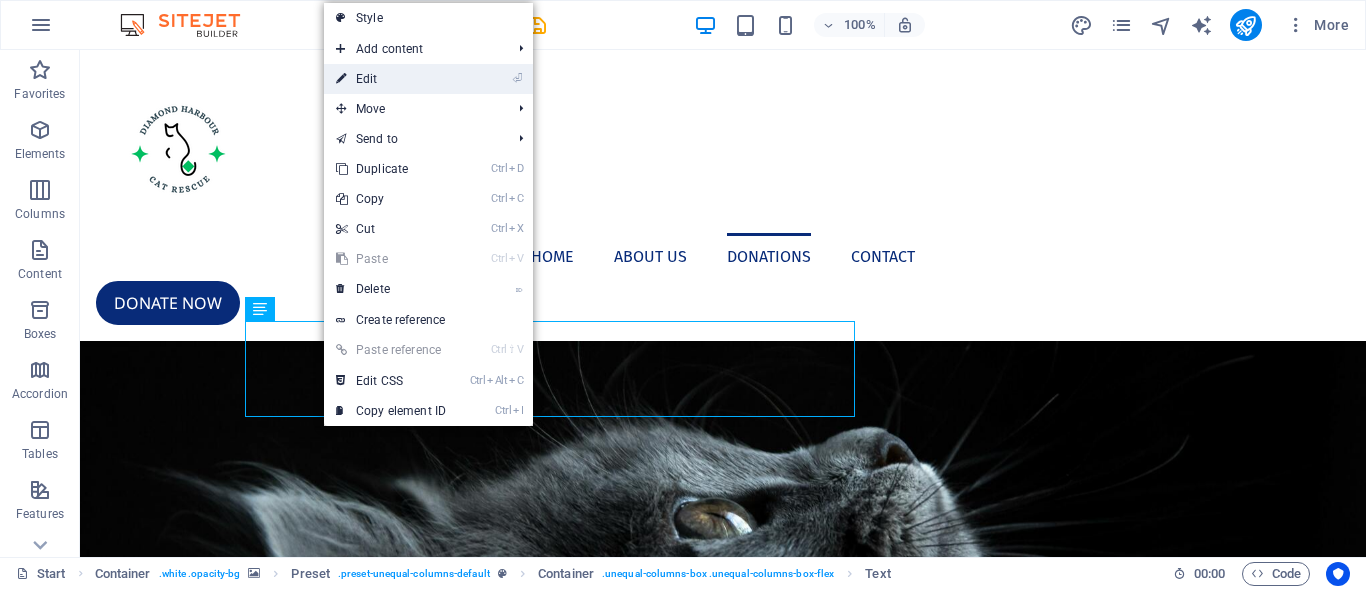 drag, startPoint x: 379, startPoint y: 84, endPoint x: 249, endPoint y: 350, distance: 296.06757 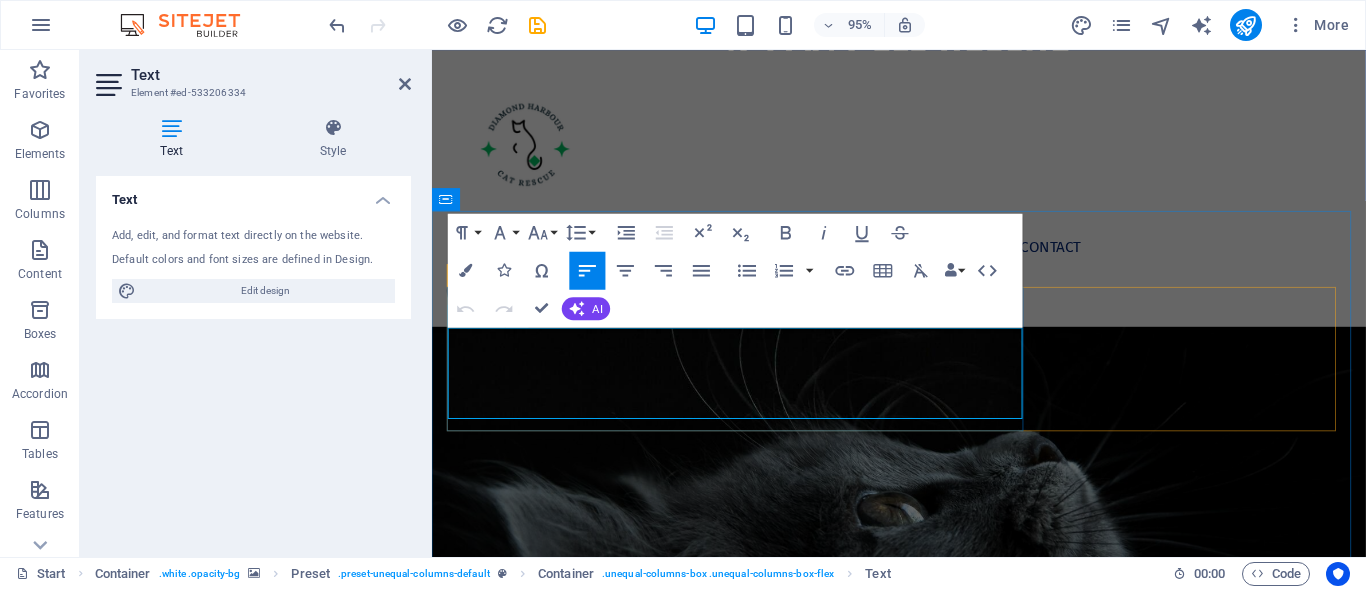 click on "Our costs can be split into two. Vet costs and consumables. We need your kind donations for both. We constantly need food, bedding, biscuits and cat litter as well as money for vet checkups, vaxinations, desexing and microchipping. Your money goes a long way and we thank you for your generosity." at bounding box center [924, 2318] 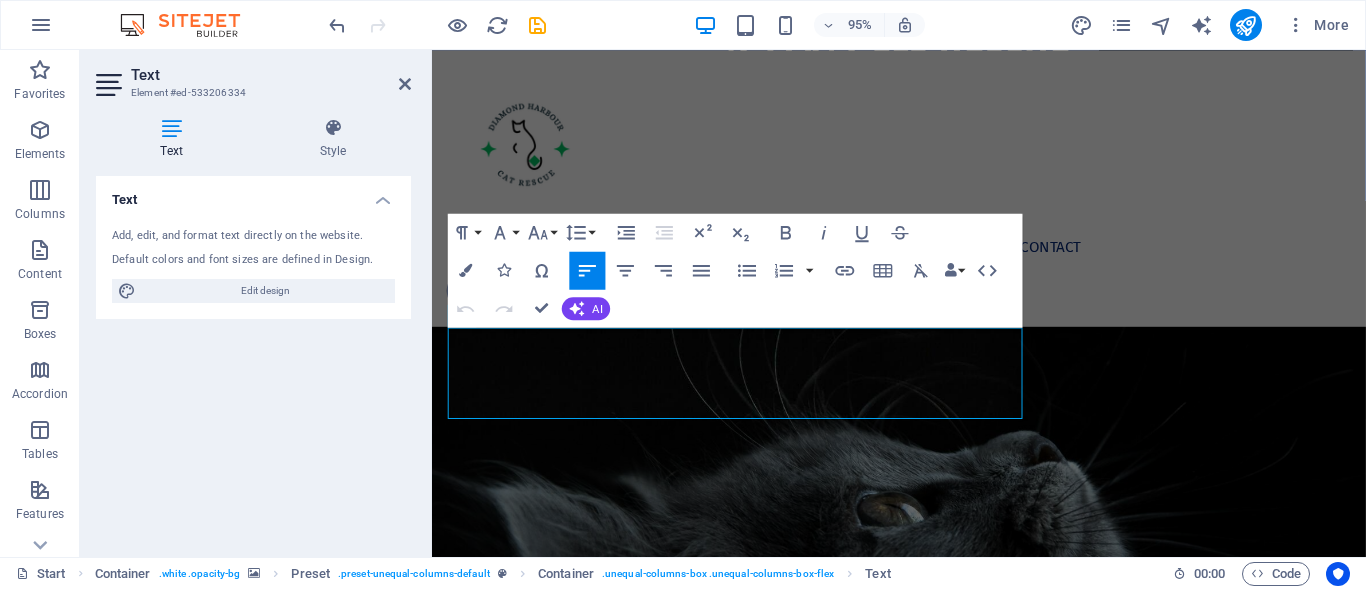 drag, startPoint x: 899, startPoint y: 426, endPoint x: 444, endPoint y: 353, distance: 460.81885 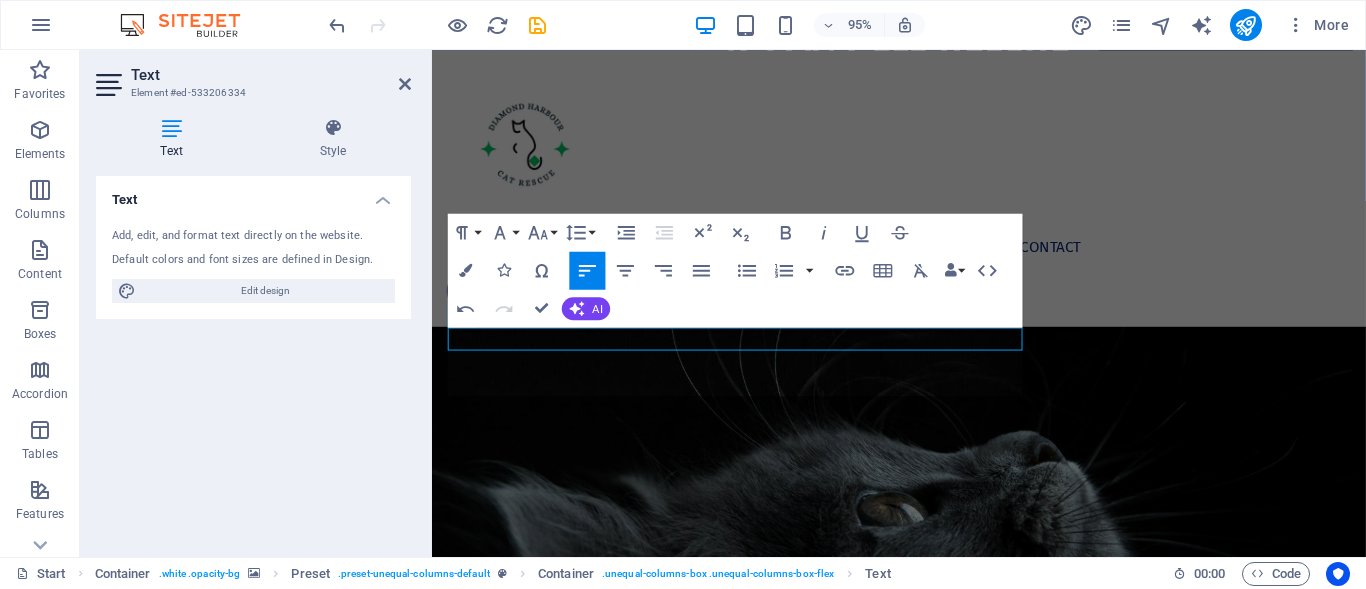 scroll, scrollTop: 3609, scrollLeft: 2, axis: both 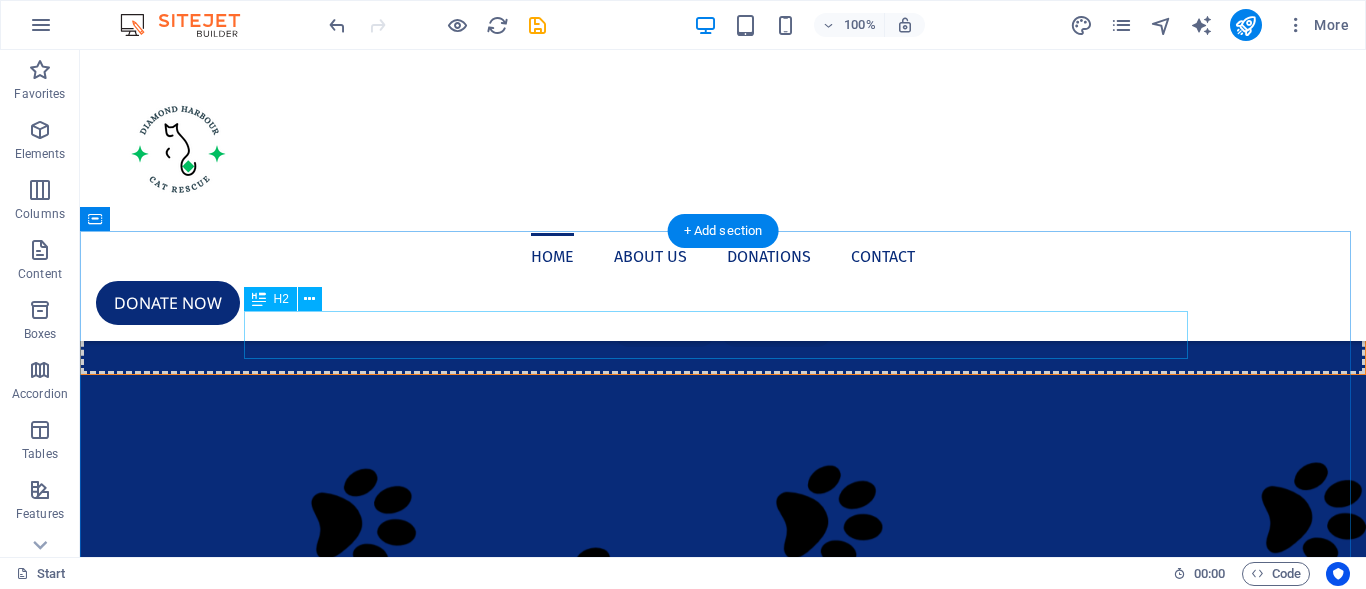 click on "About [CITY] Cat Rescue" at bounding box center [723, 1848] 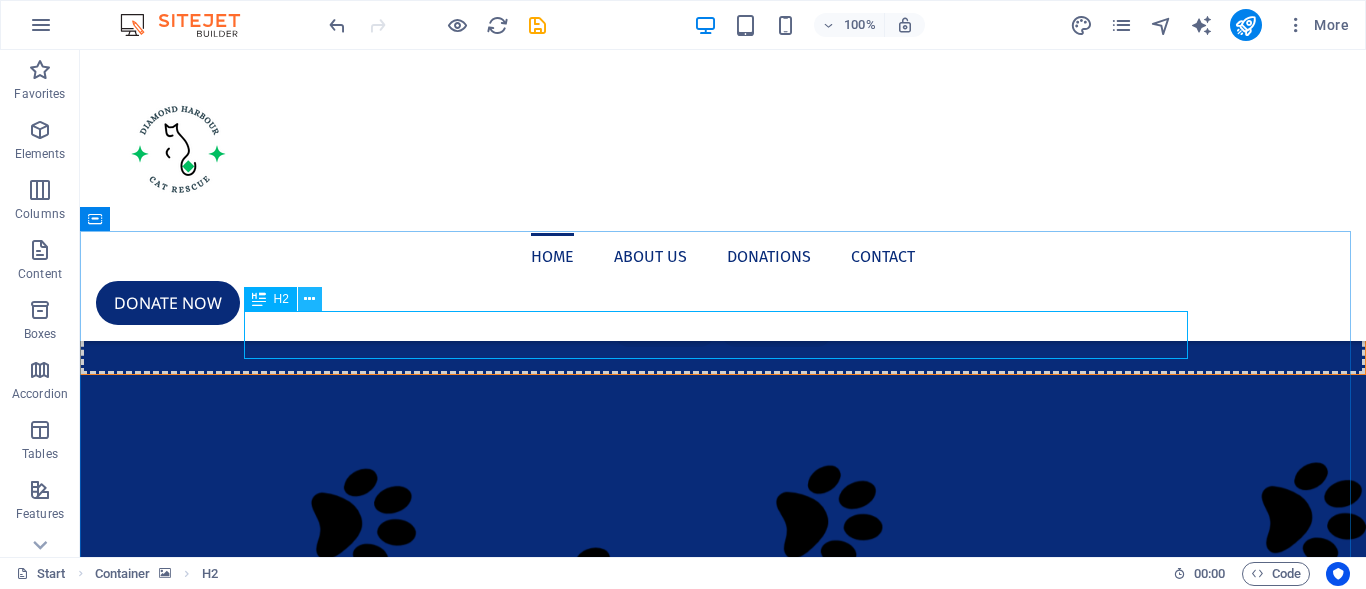 click at bounding box center [309, 299] 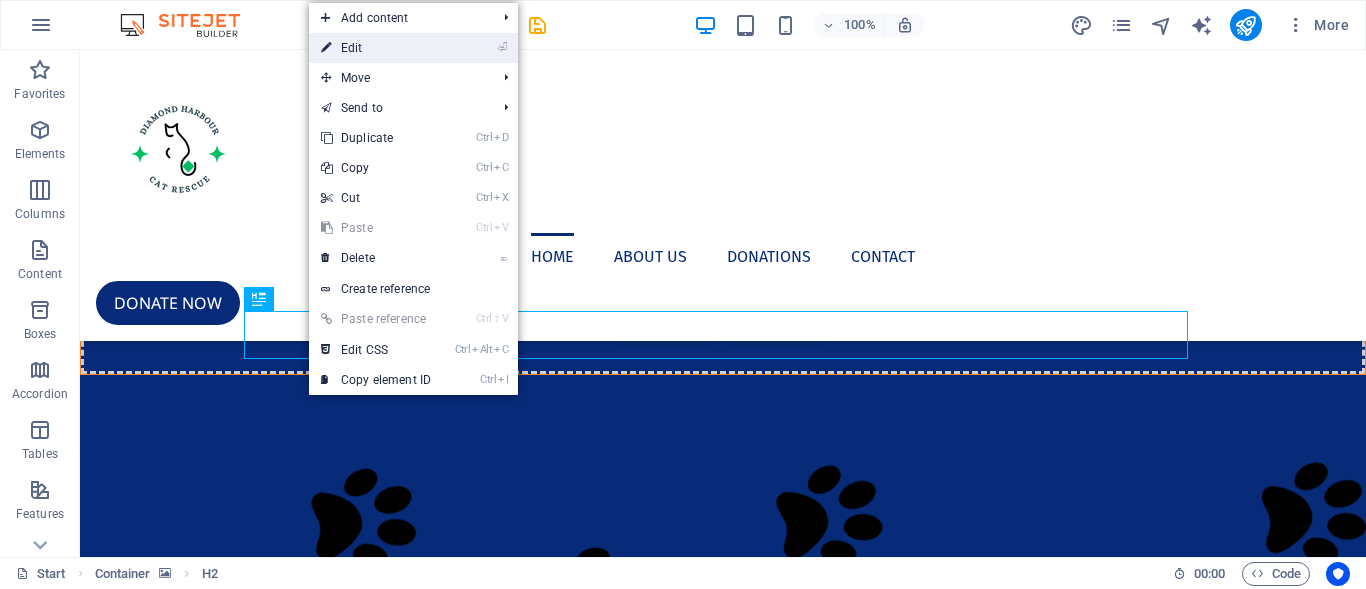 click on "⏎  Edit" at bounding box center [376, 48] 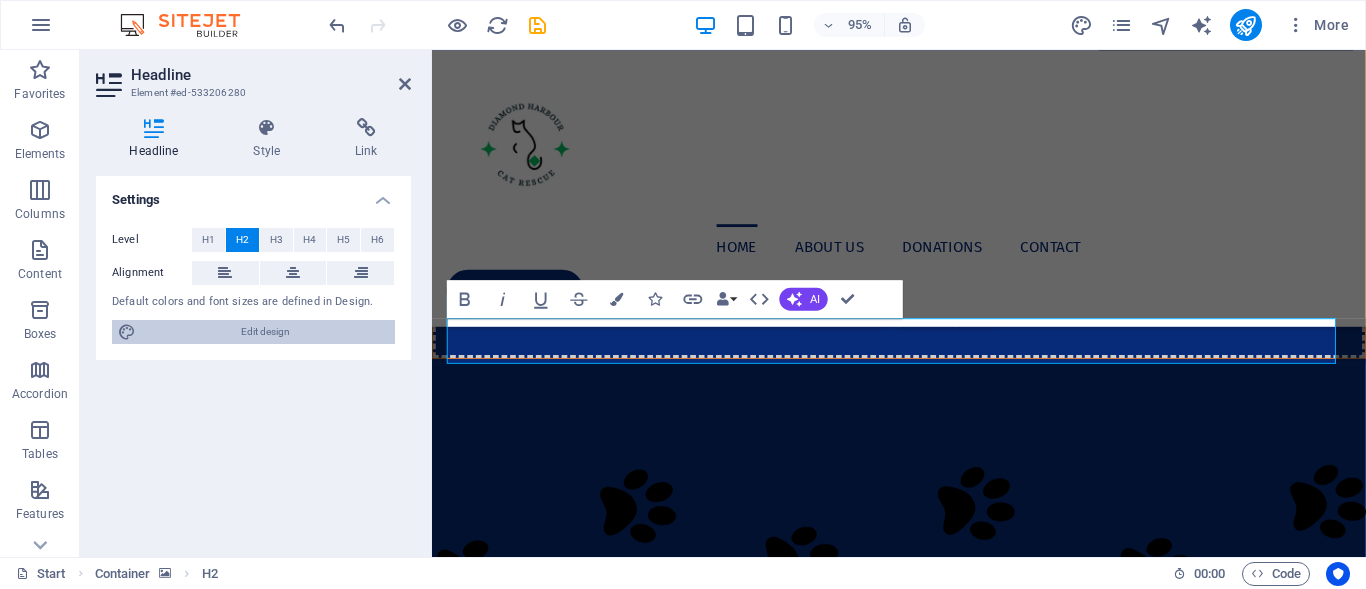 click on "Edit design" at bounding box center [265, 332] 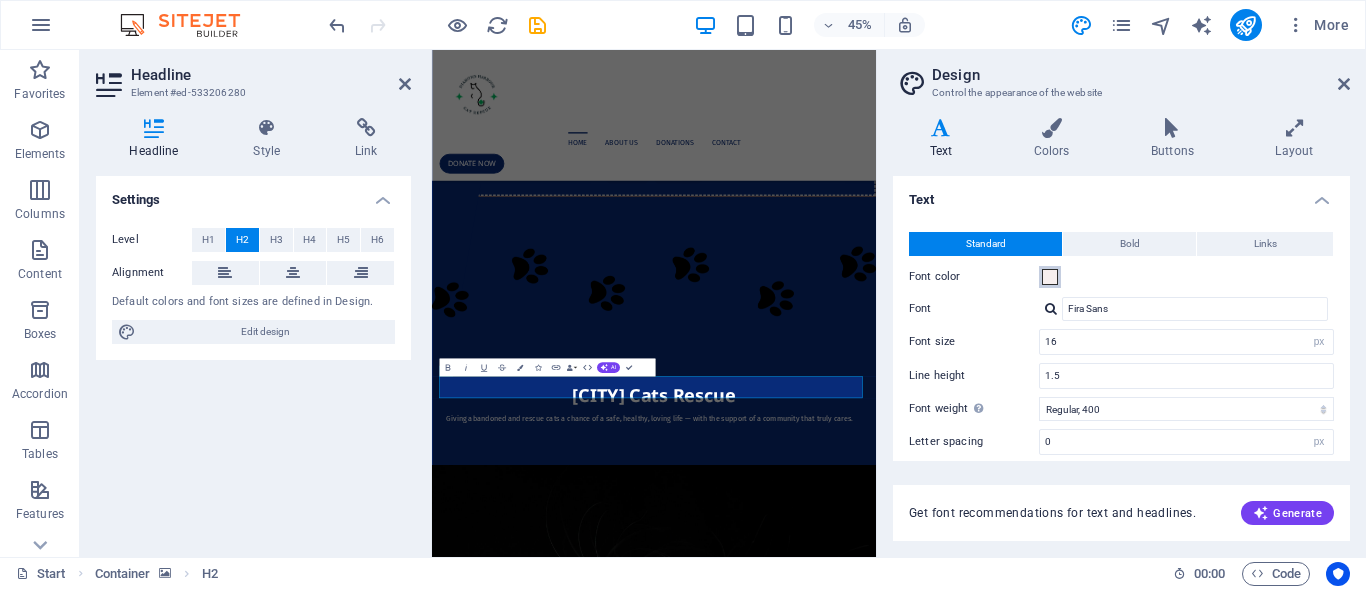 click at bounding box center [1050, 277] 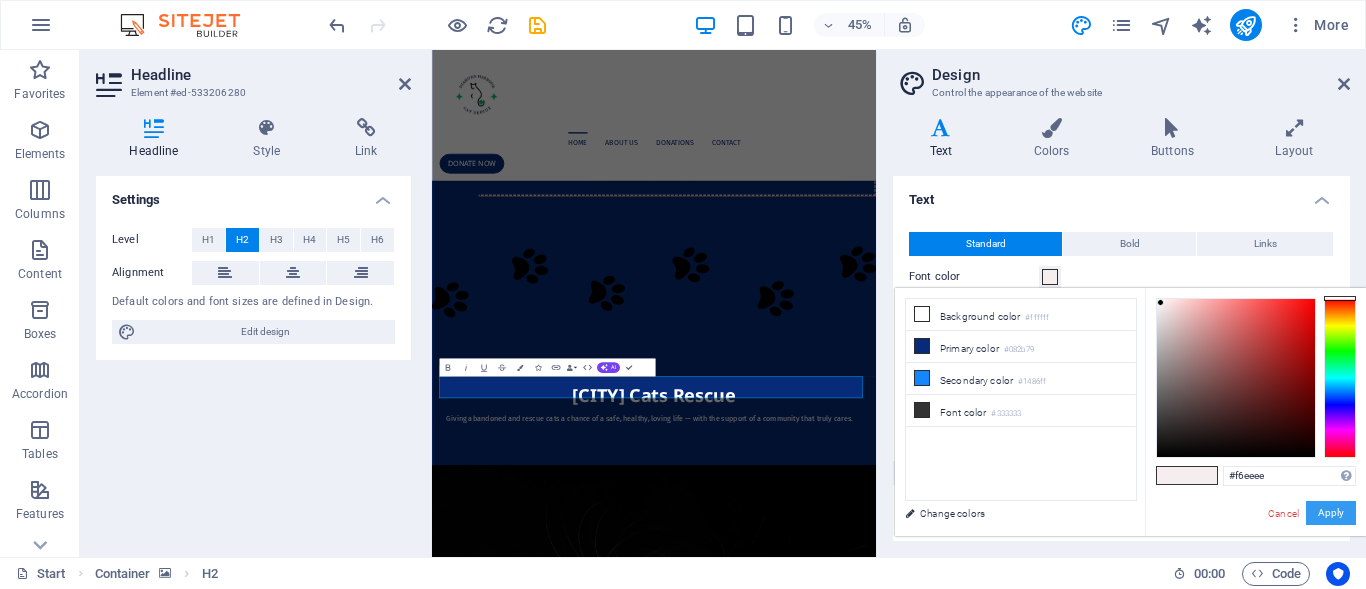 click on "Apply" at bounding box center [1331, 513] 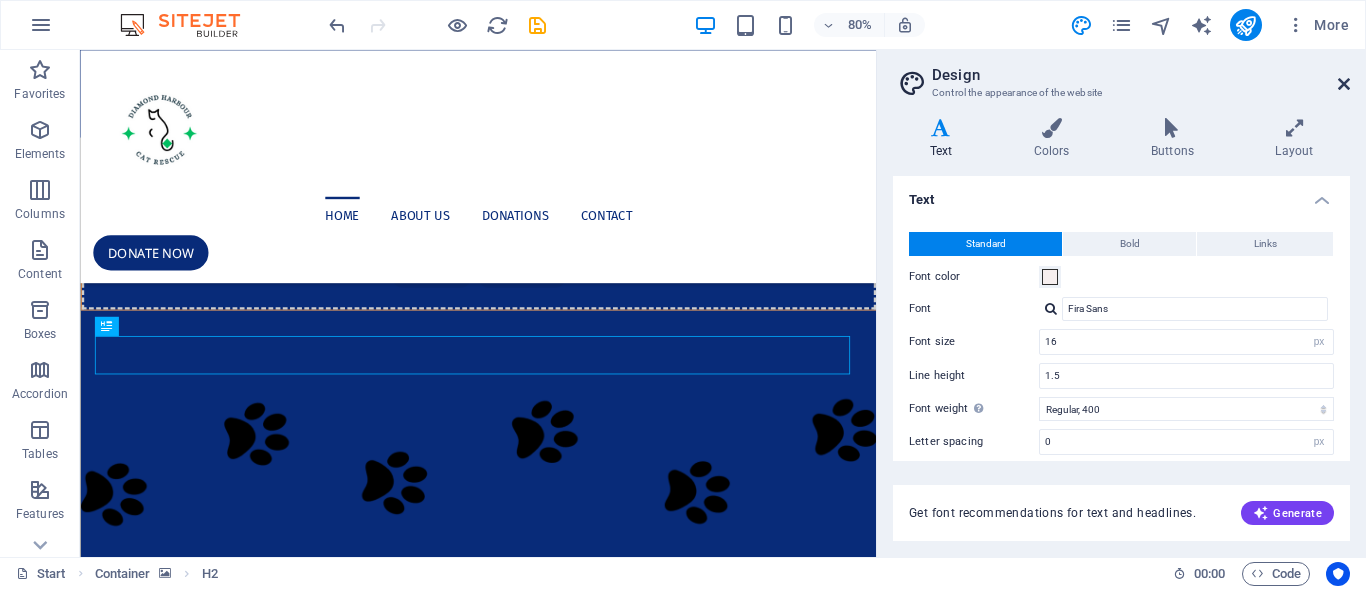 click at bounding box center (1344, 84) 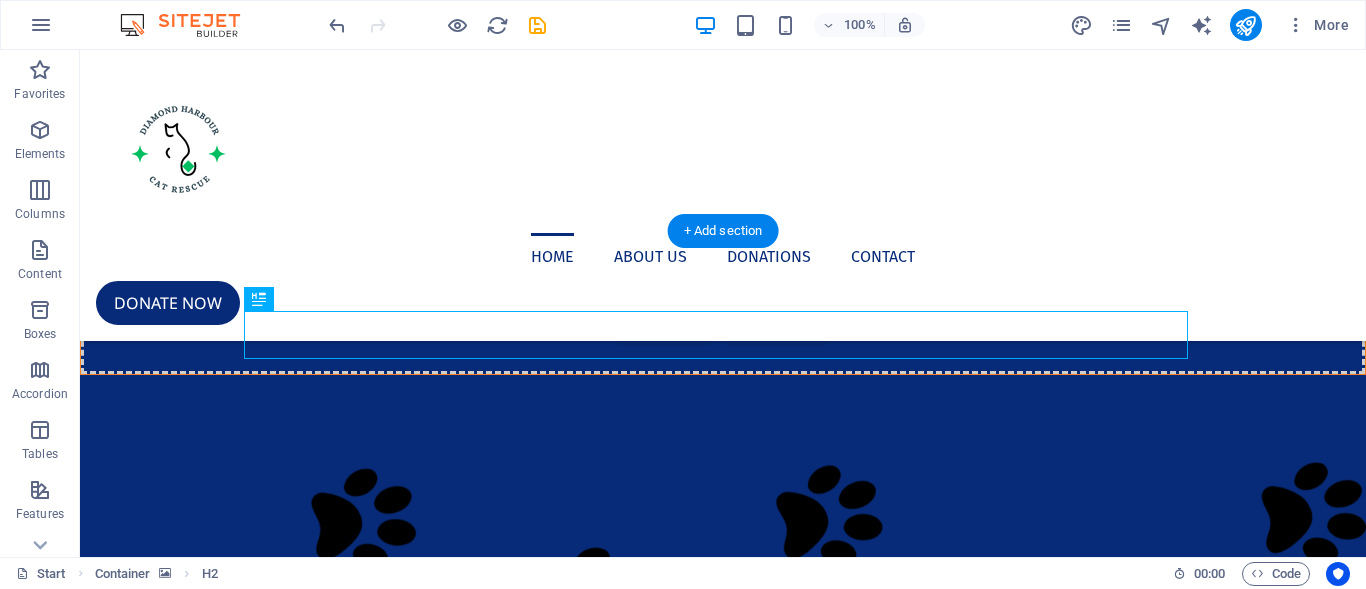 click at bounding box center [723, 1358] 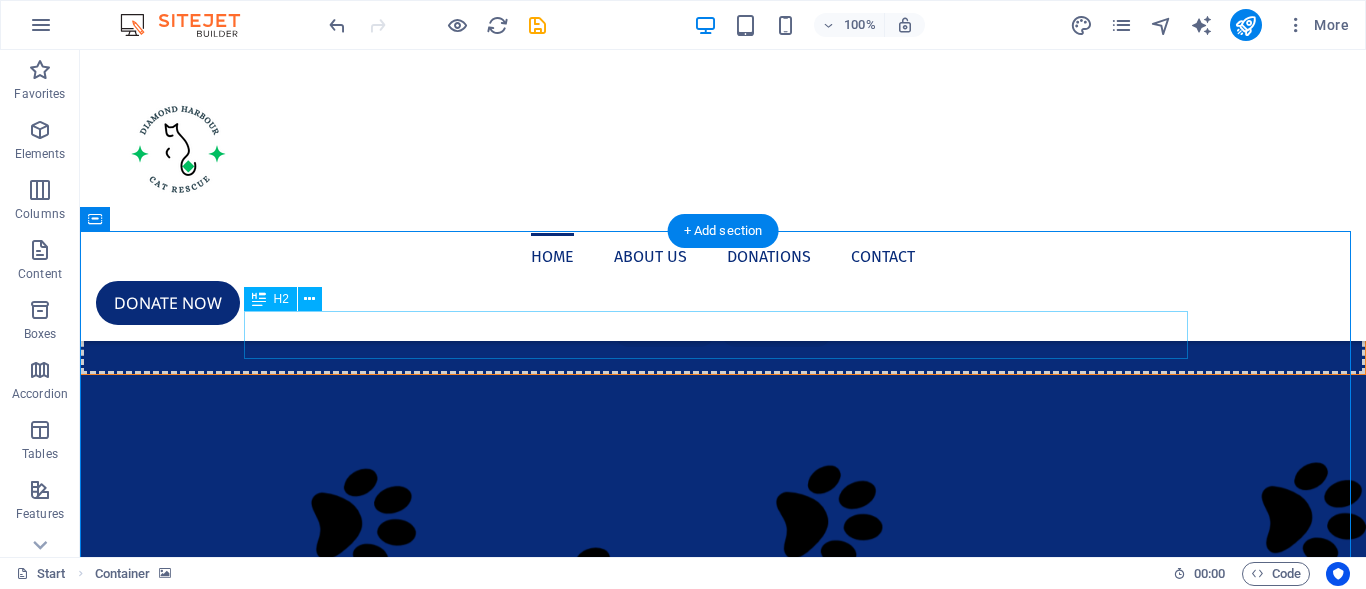 click on "About [CITY] Cat Rescue" at bounding box center [723, 1848] 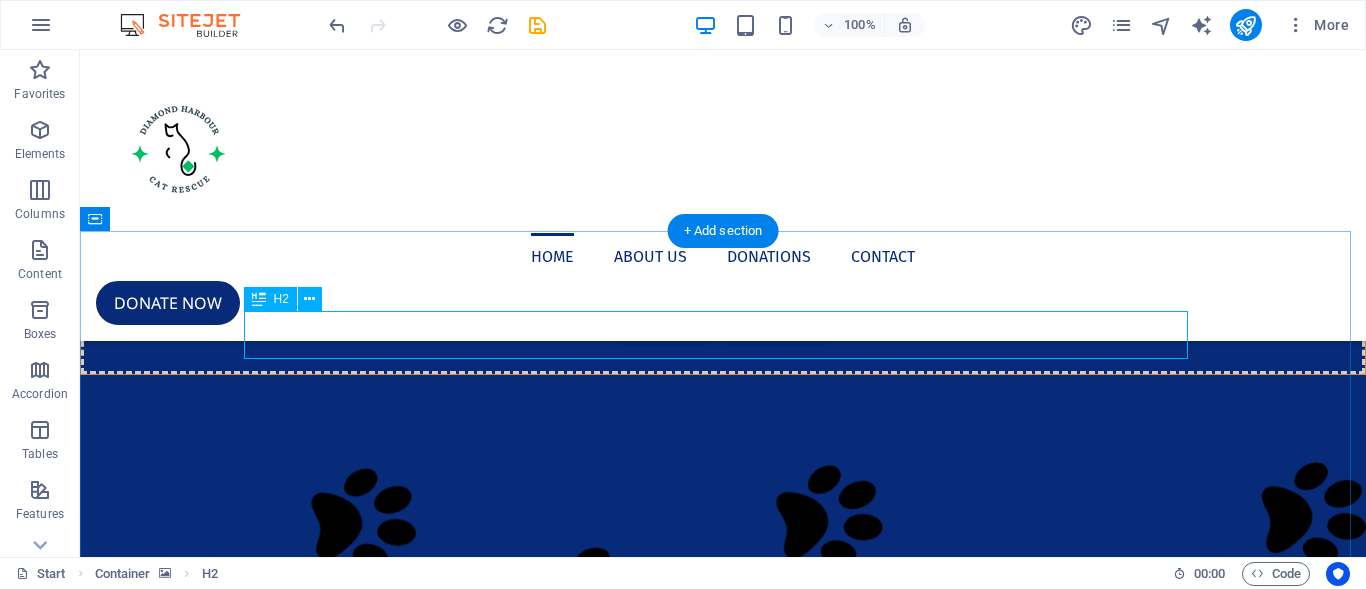 click on "About [CITY] Cat Rescue" at bounding box center (723, 1848) 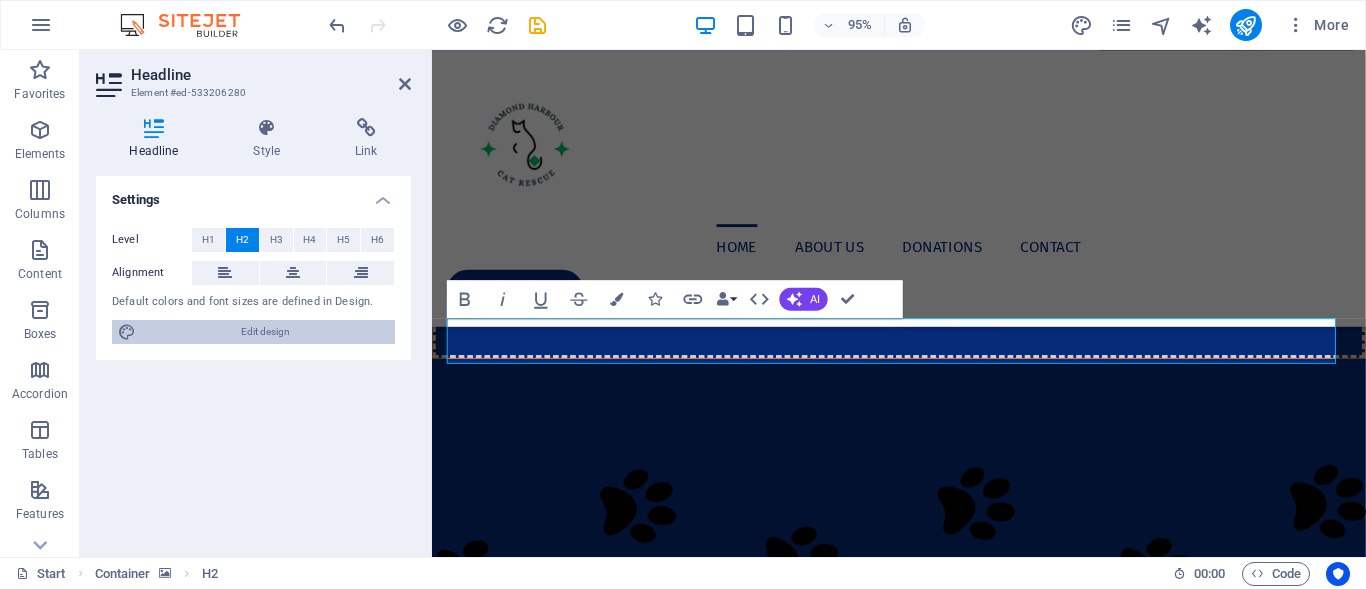 click on "Edit design" at bounding box center [265, 332] 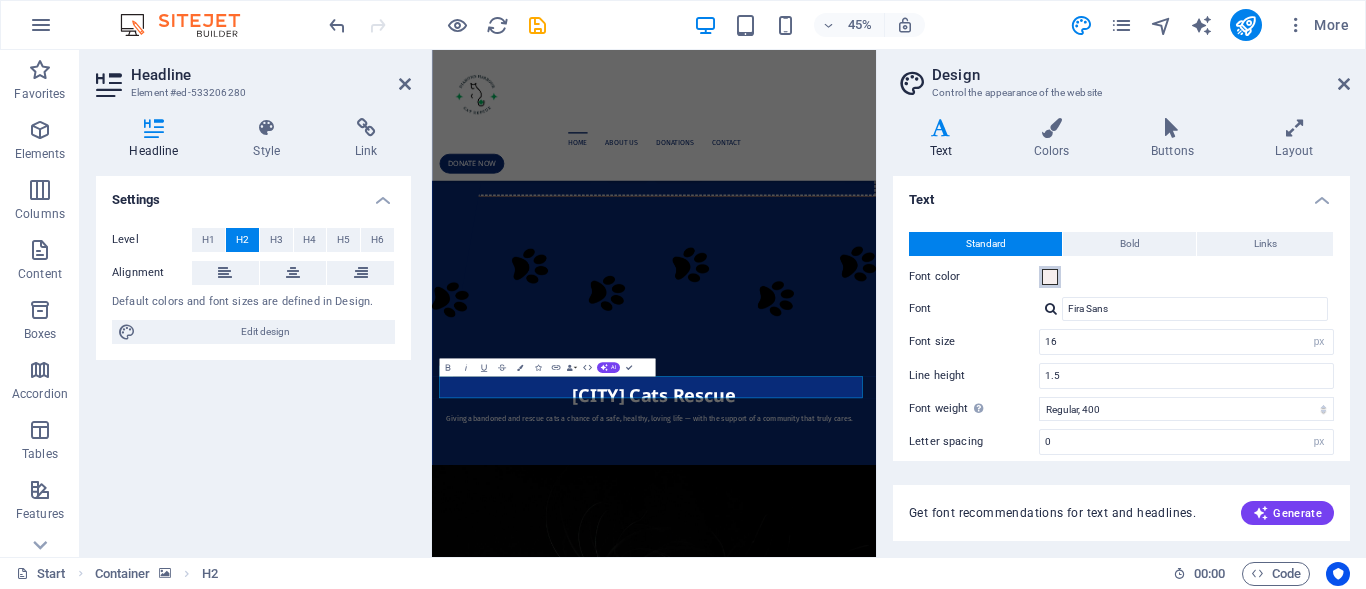 click at bounding box center [1050, 277] 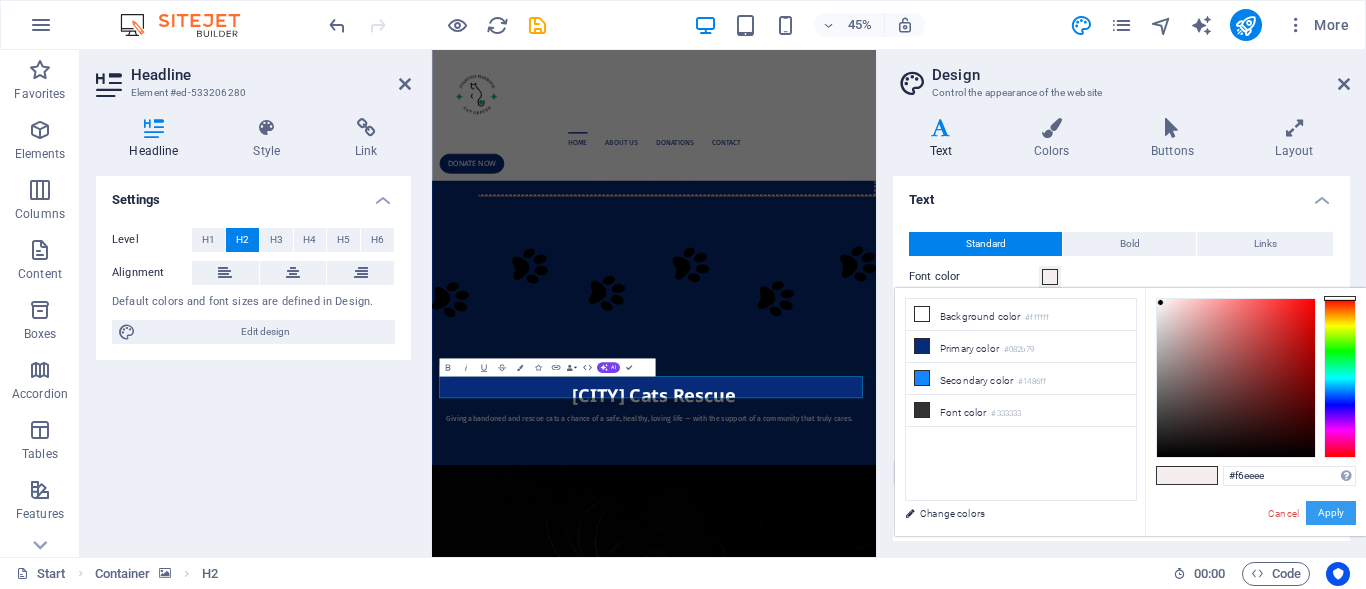 click on "Apply" at bounding box center (1331, 513) 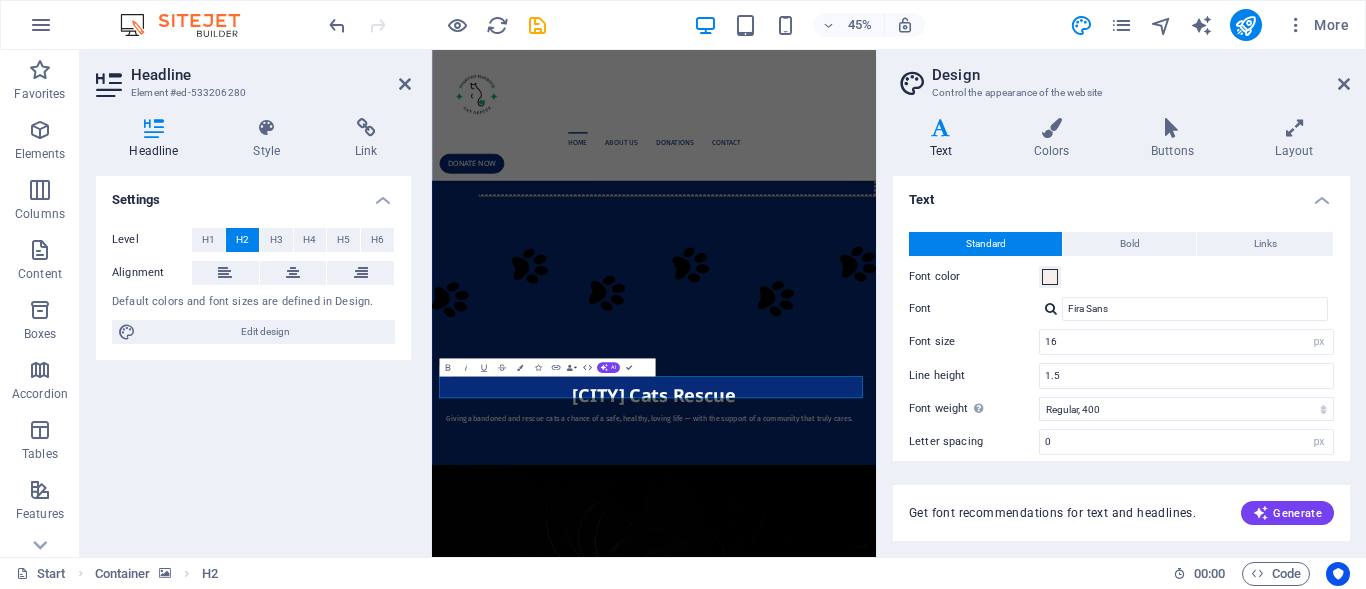 click on "Design Control the appearance of the website" at bounding box center (1123, 76) 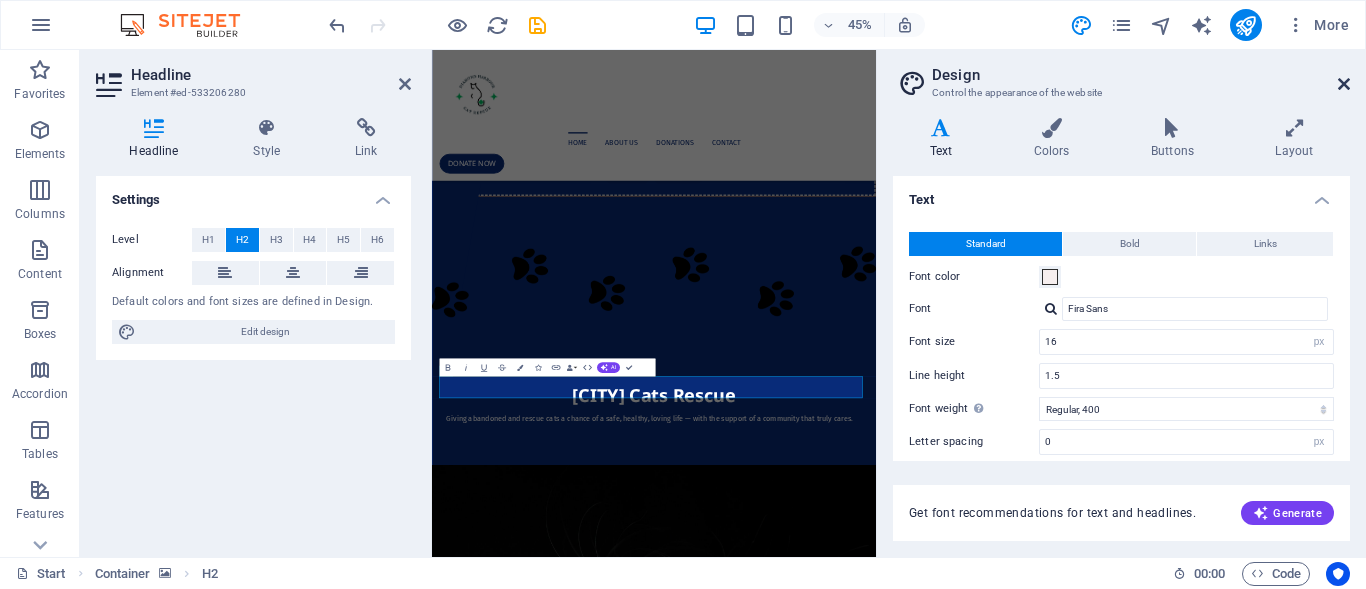 click at bounding box center [1344, 84] 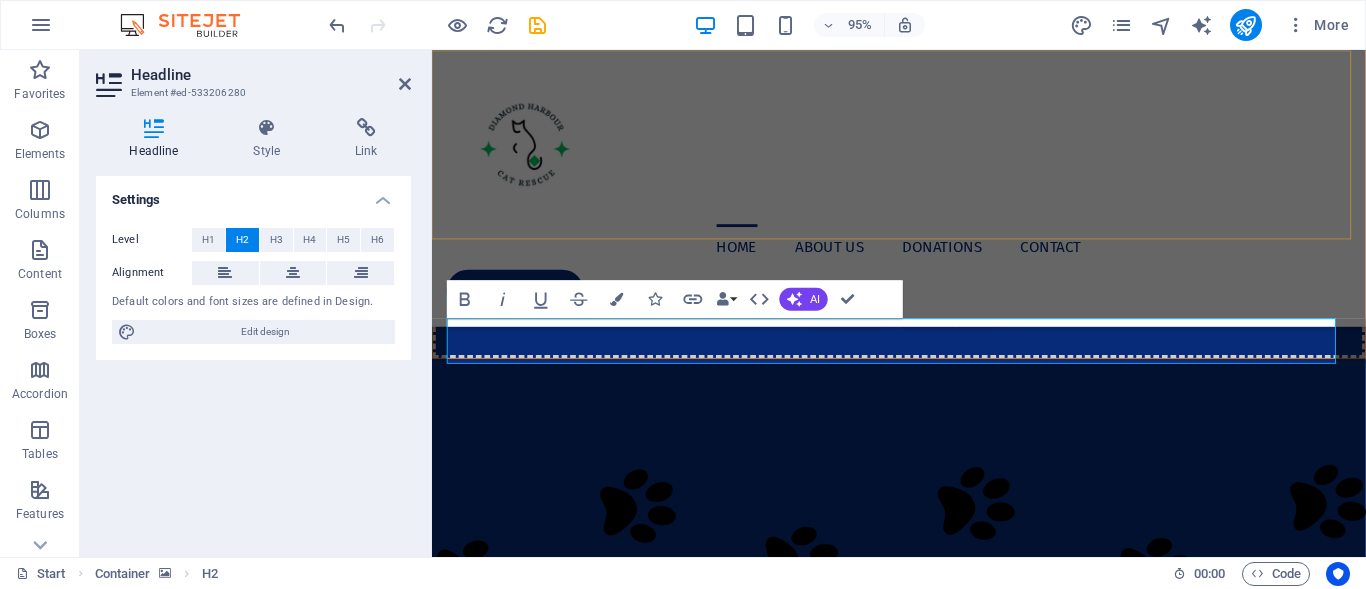 click on "Home About us Donations Contact   Donate now" at bounding box center [923, 195] 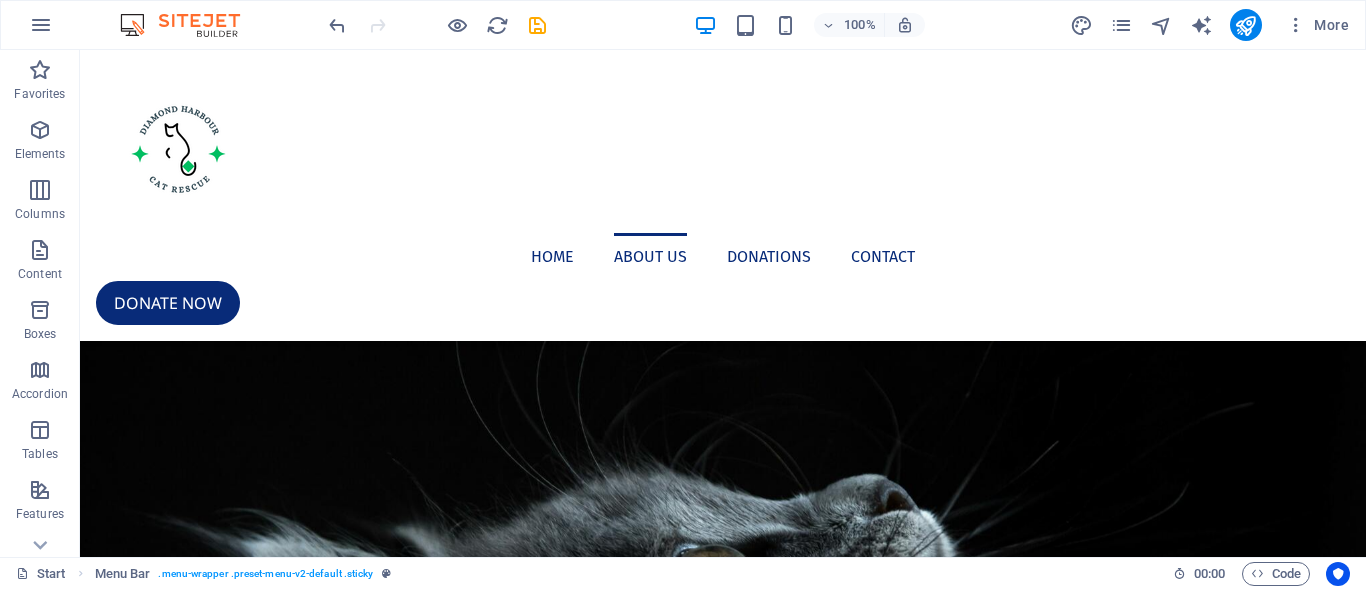 scroll, scrollTop: 1163, scrollLeft: 0, axis: vertical 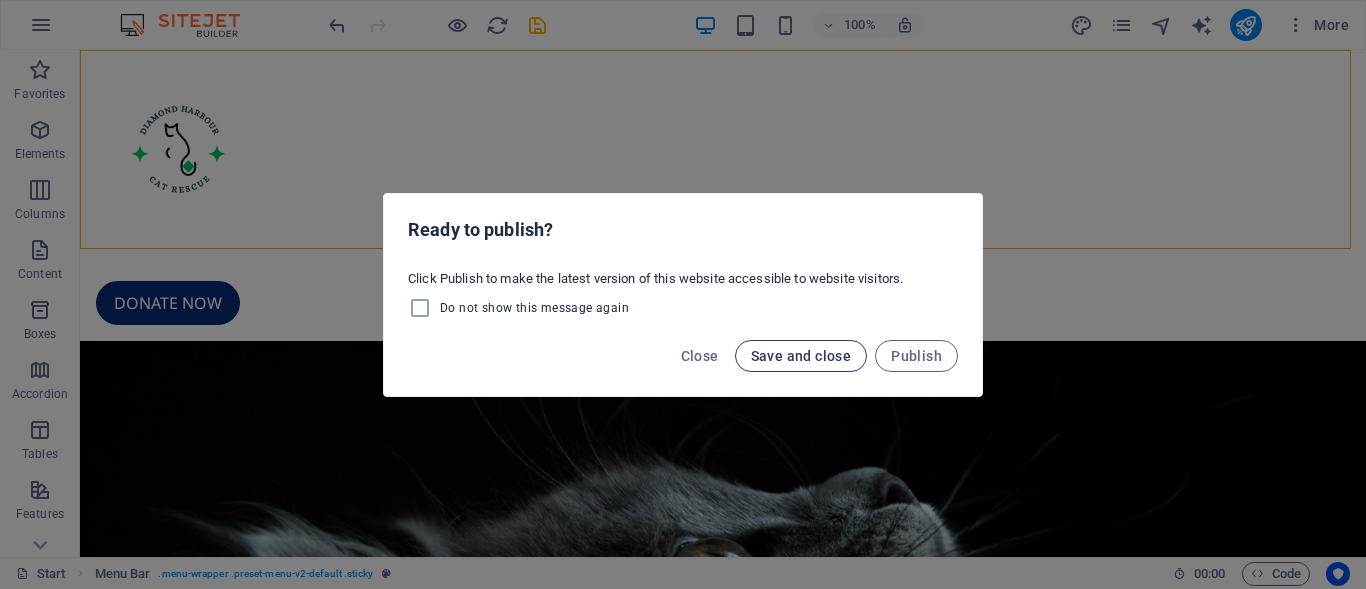 click on "Save and close" at bounding box center [801, 356] 